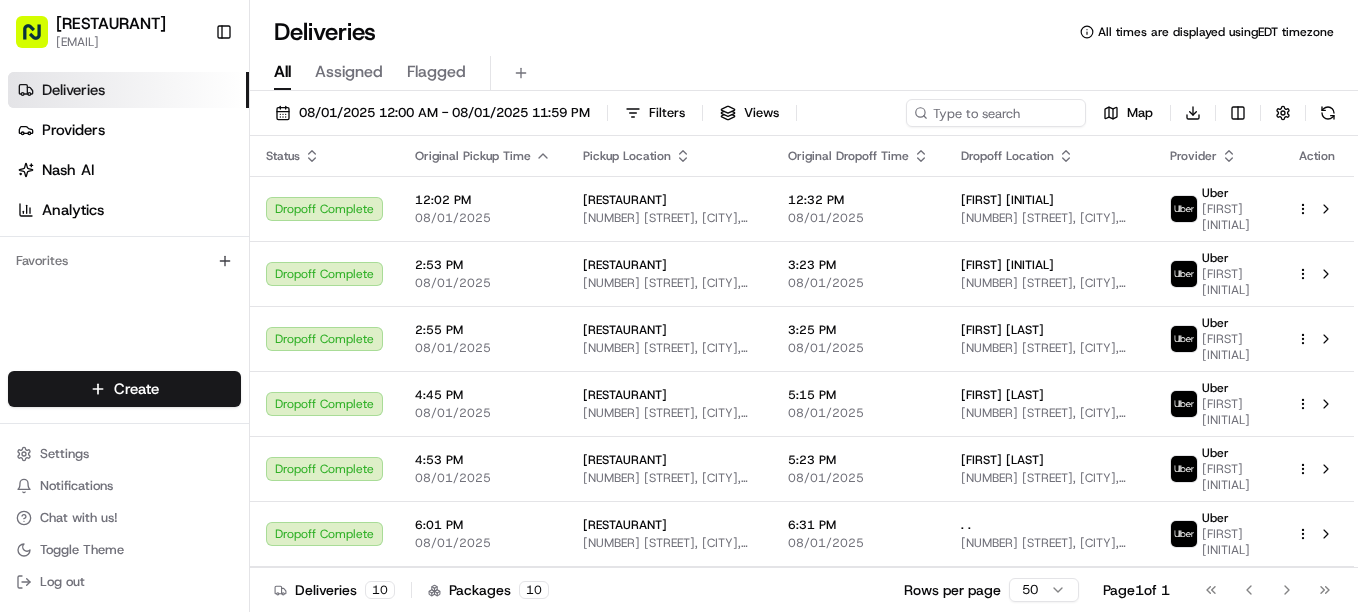 scroll, scrollTop: 0, scrollLeft: 0, axis: both 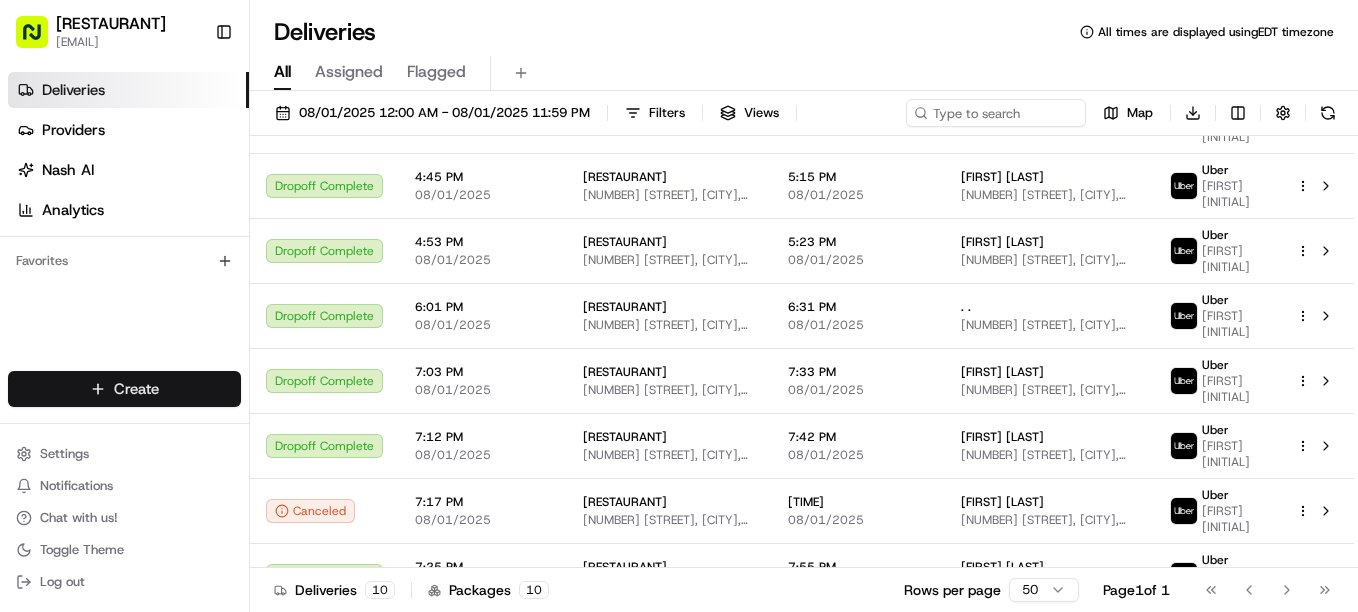 click on "[TIME] [DATE] [TIME] [RESTAURANT] [NUMBER] [STREET], [CITY], [STATE], [COUNTRY] [TIME] [FIRST] [NUMBER] [STREET], [CITY], [STATE], [ZIP], [COUNTRY] [SERVICE] [SERVICE] [SERVICE]" at bounding box center [679, 306] 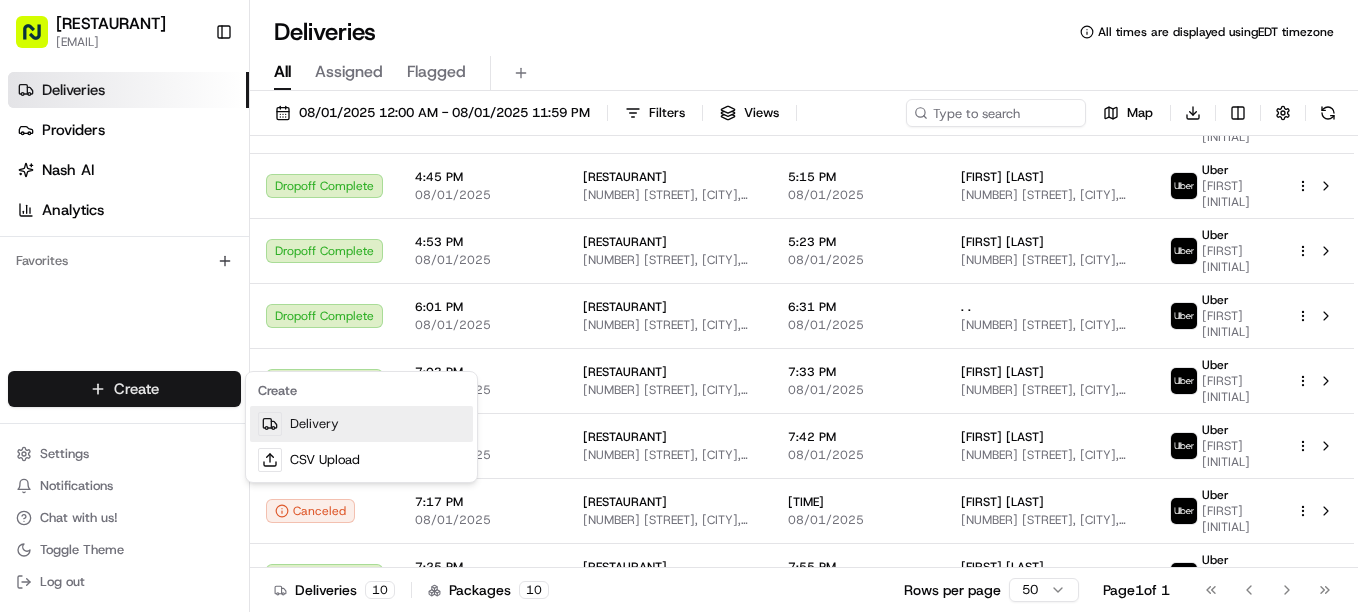 click on "Delivery" at bounding box center (361, 424) 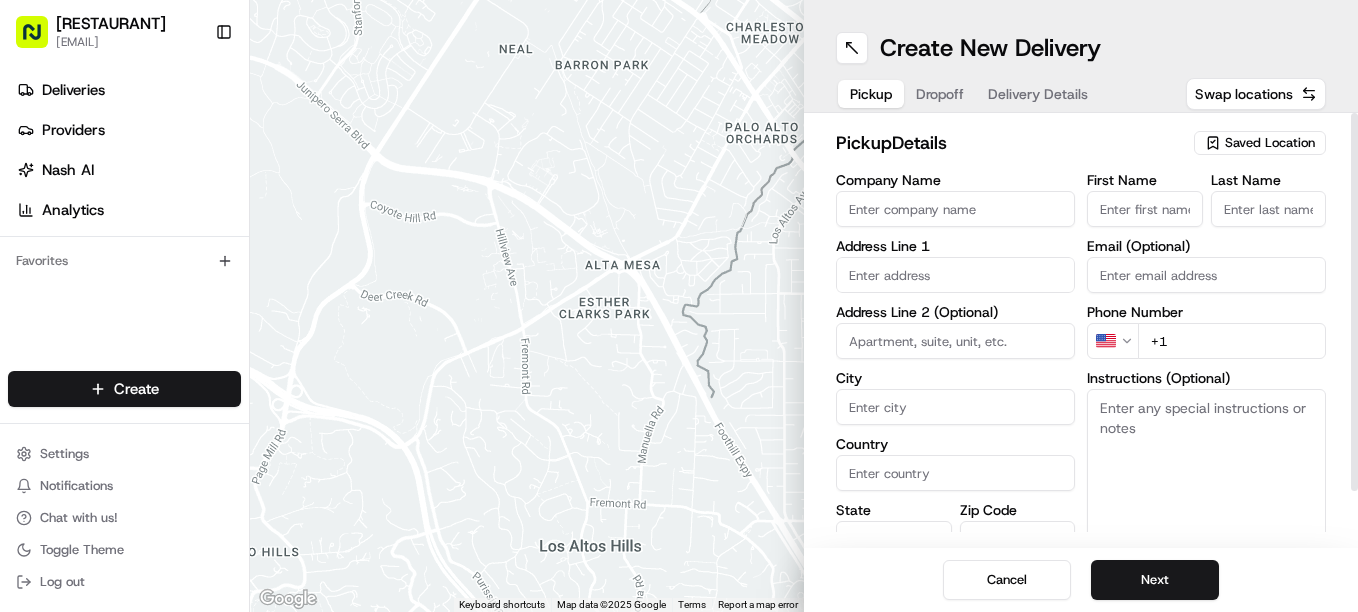 click on "Saved Location" at bounding box center [1270, 143] 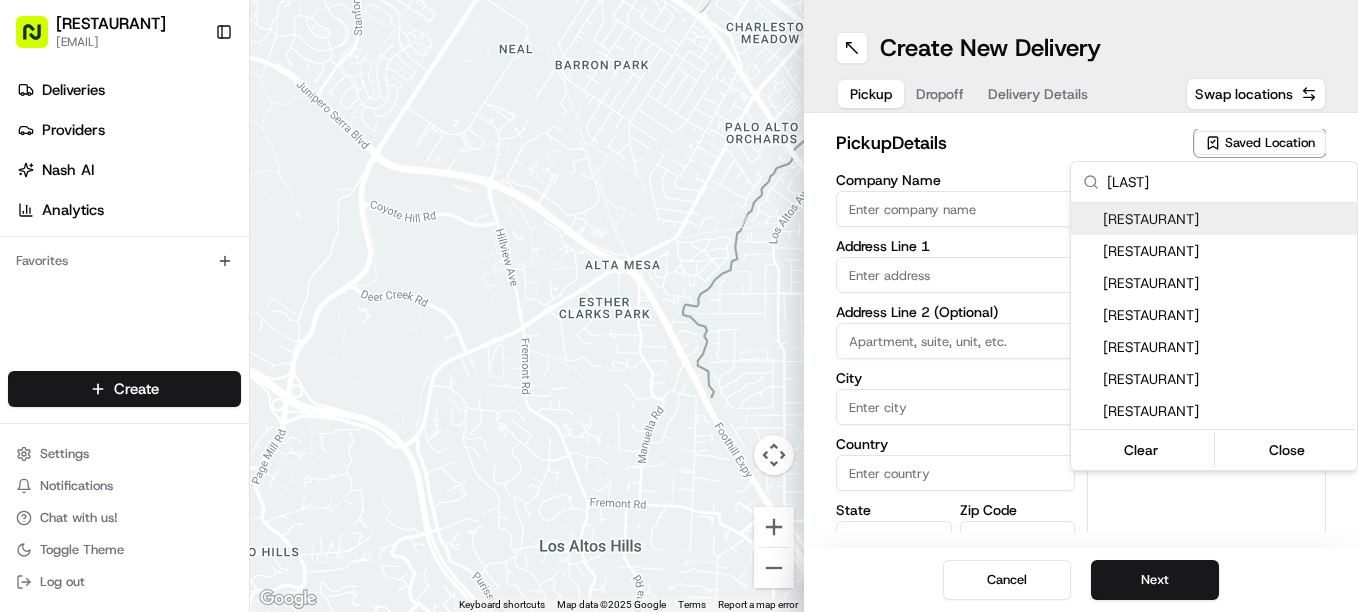 type on "[LAST]" 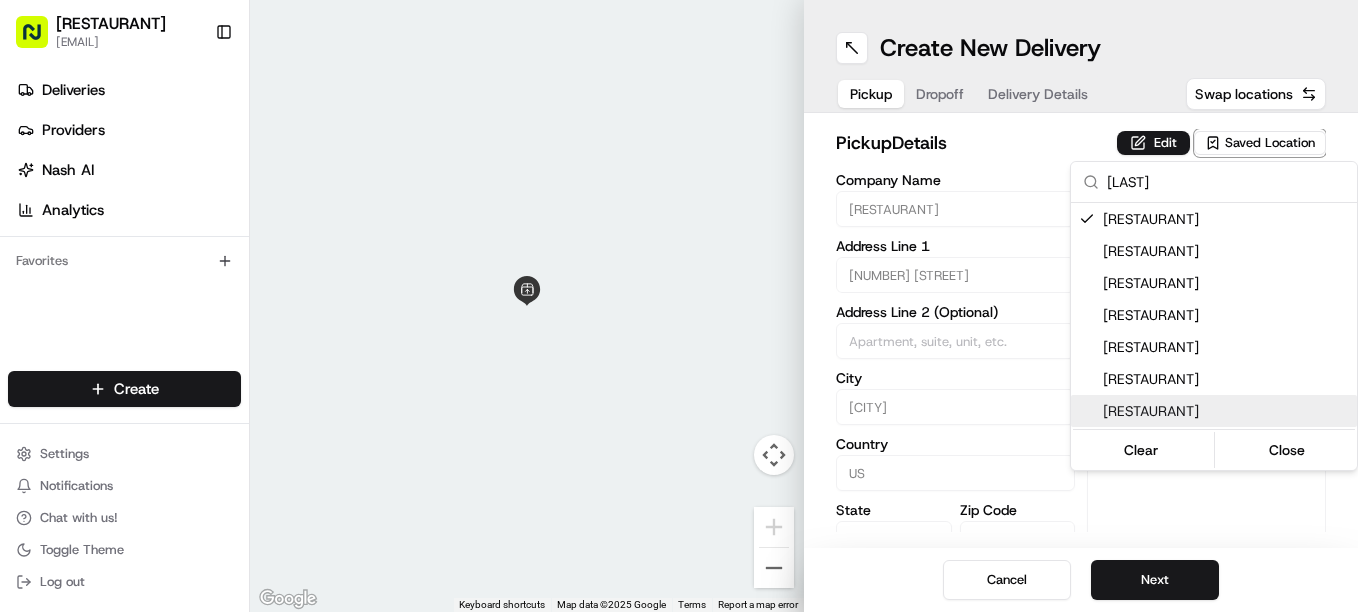 click on "Clear Close" at bounding box center (1214, 450) 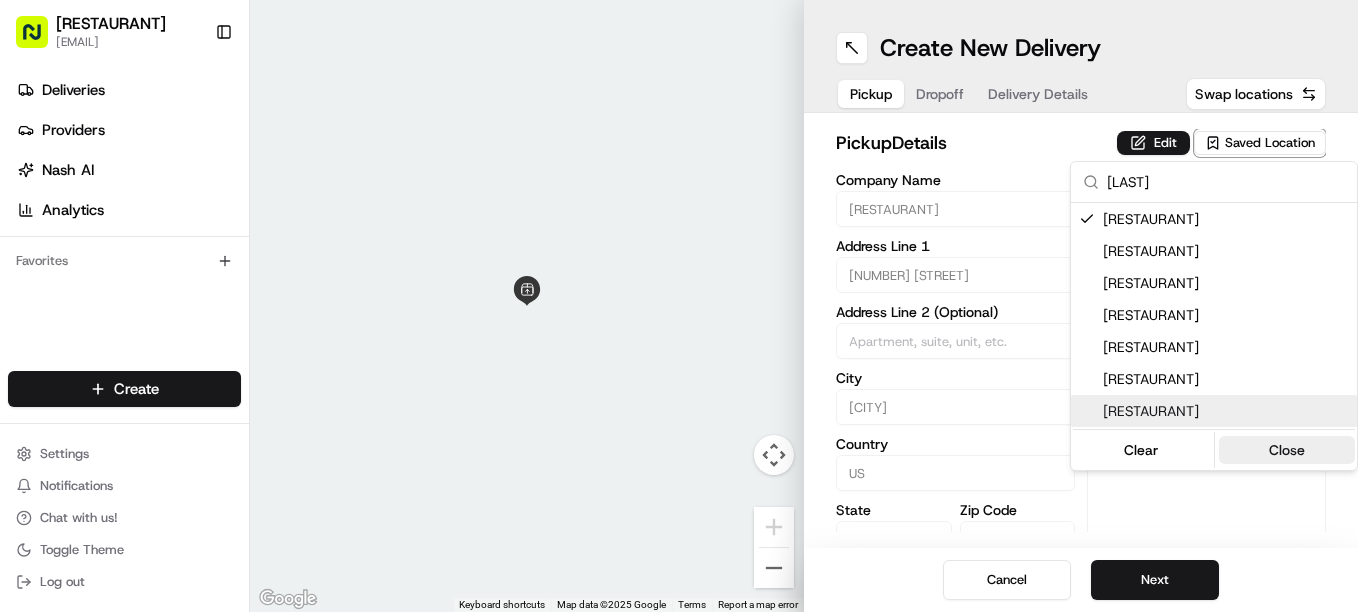 click on "Close" at bounding box center (1287, 450) 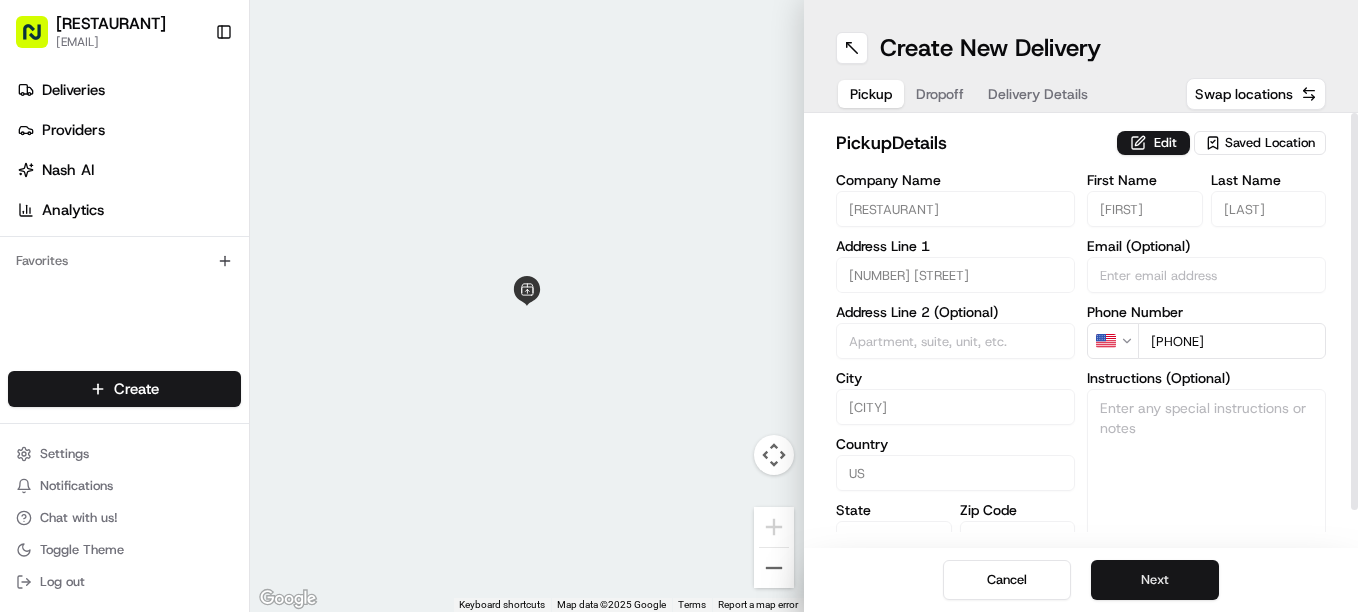 click on "Next" at bounding box center (1155, 580) 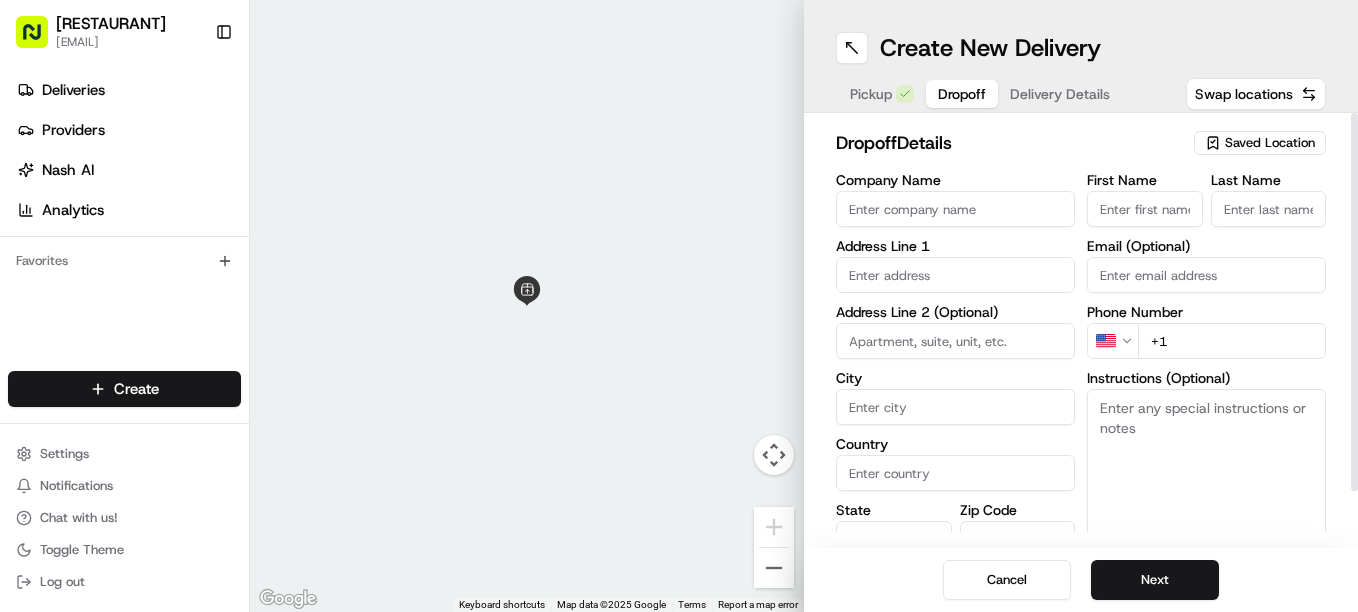 click on "First Name" at bounding box center (1145, 209) 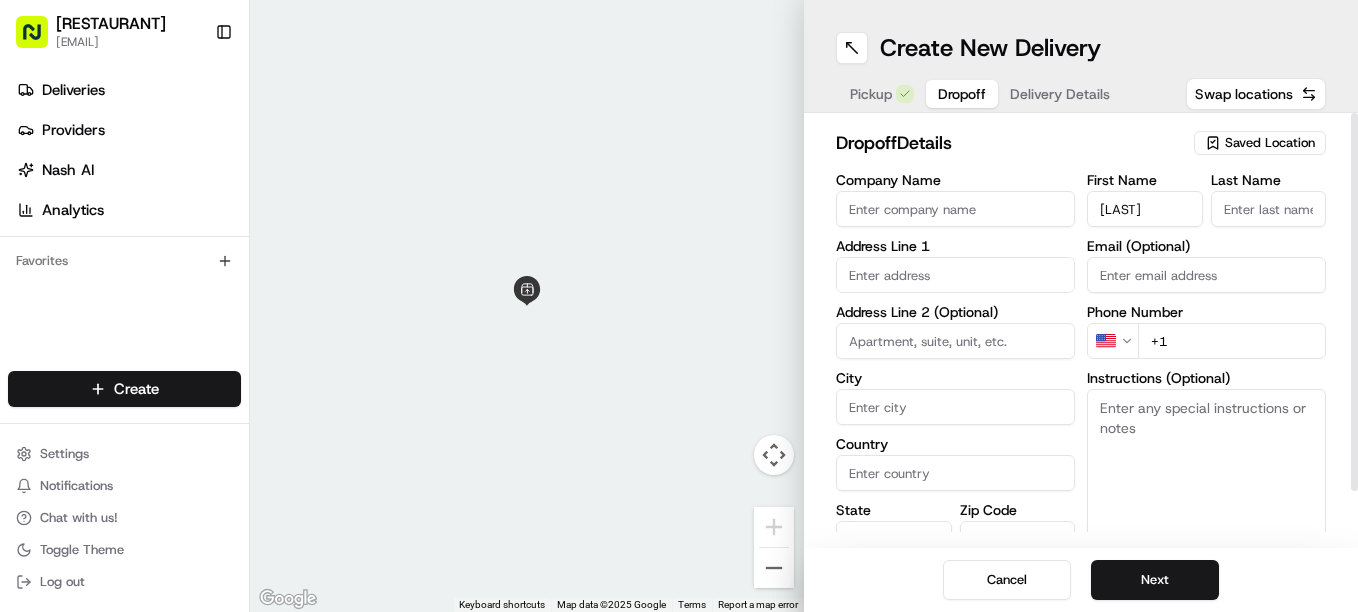 type on "[LAST]" 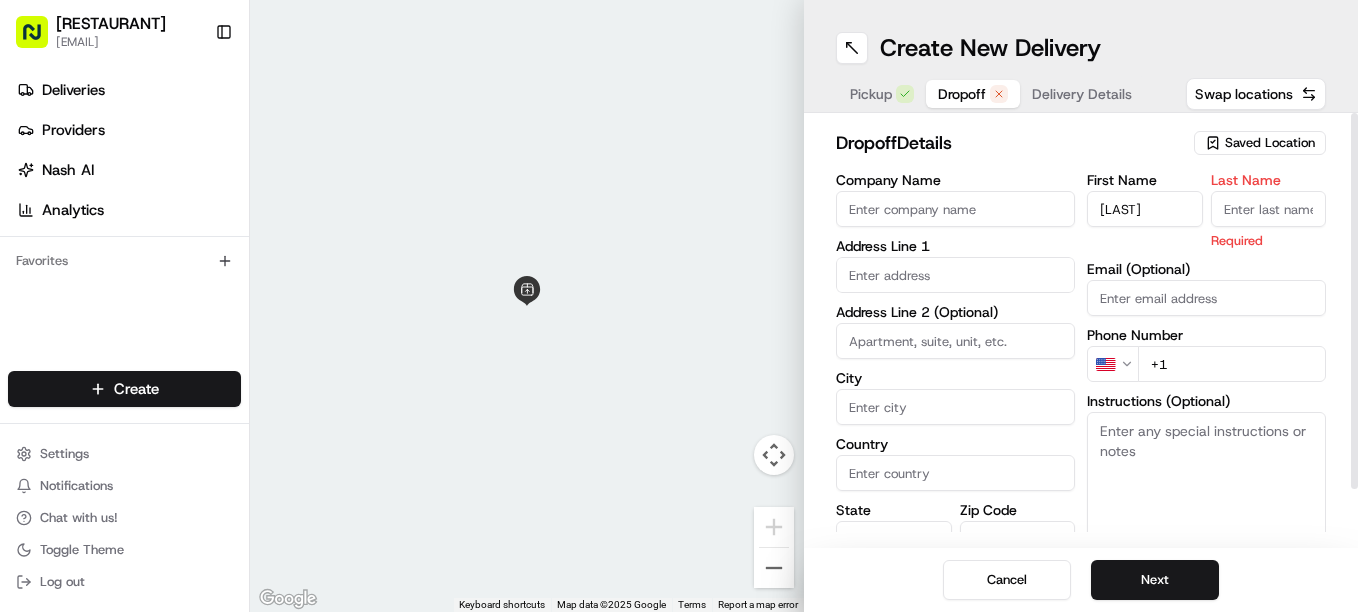 click on "Last Name" at bounding box center (1269, 209) 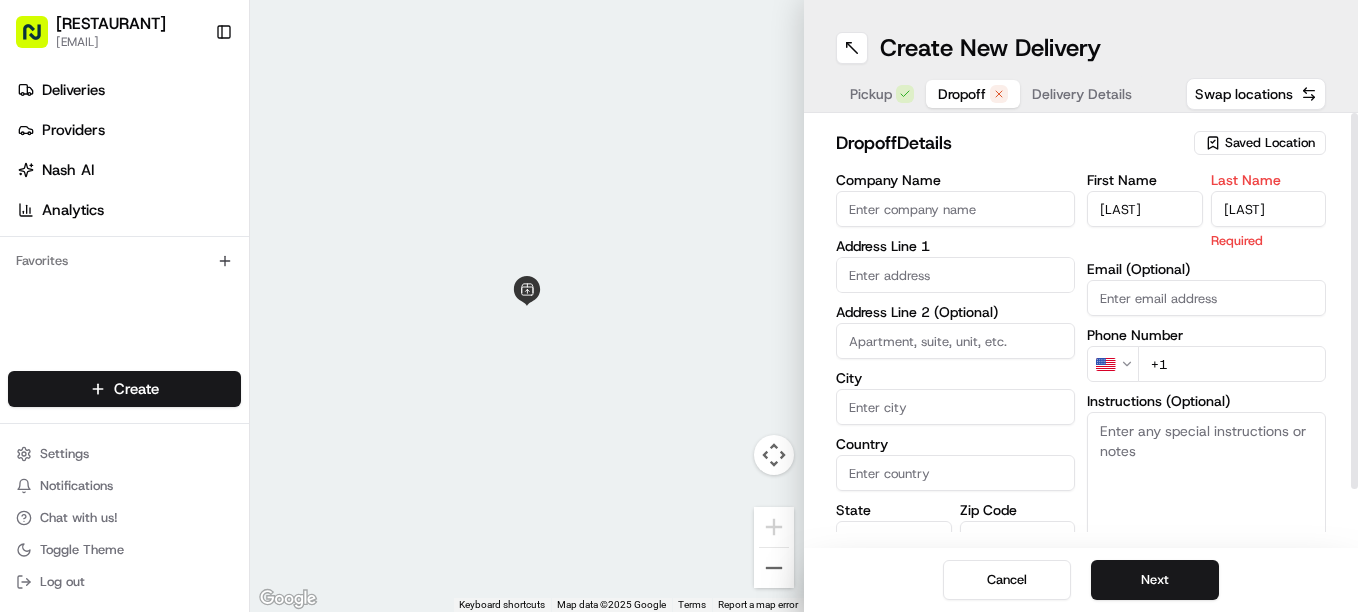 type on "[LAST]" 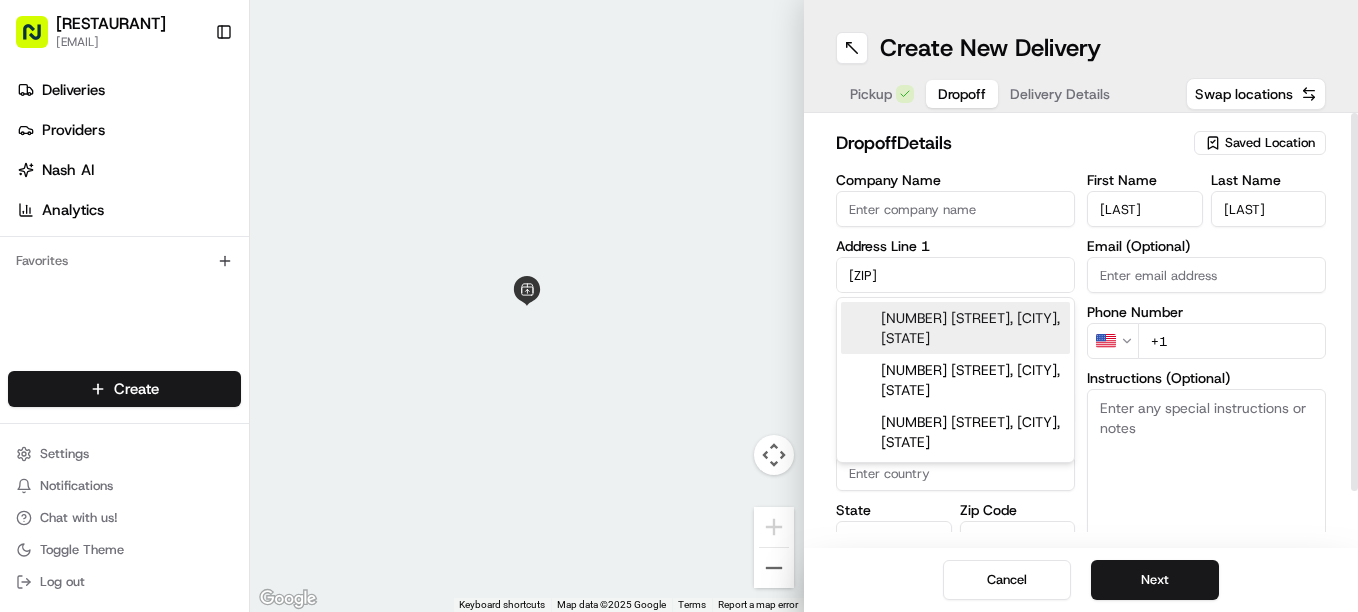 click on "[NUMBER] [STREET], [CITY], [STATE]" at bounding box center [955, 328] 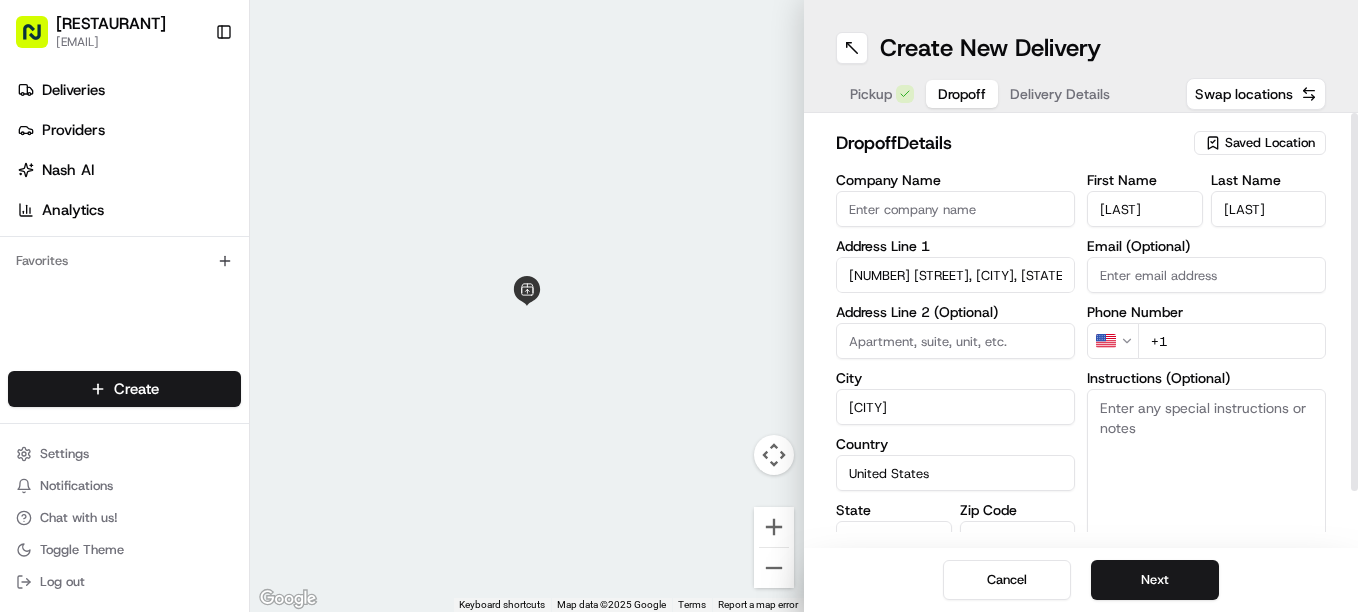 type on "[NUMBER] [STREET], [CITY], [STATE], [ZIP], [COUNTRY]" 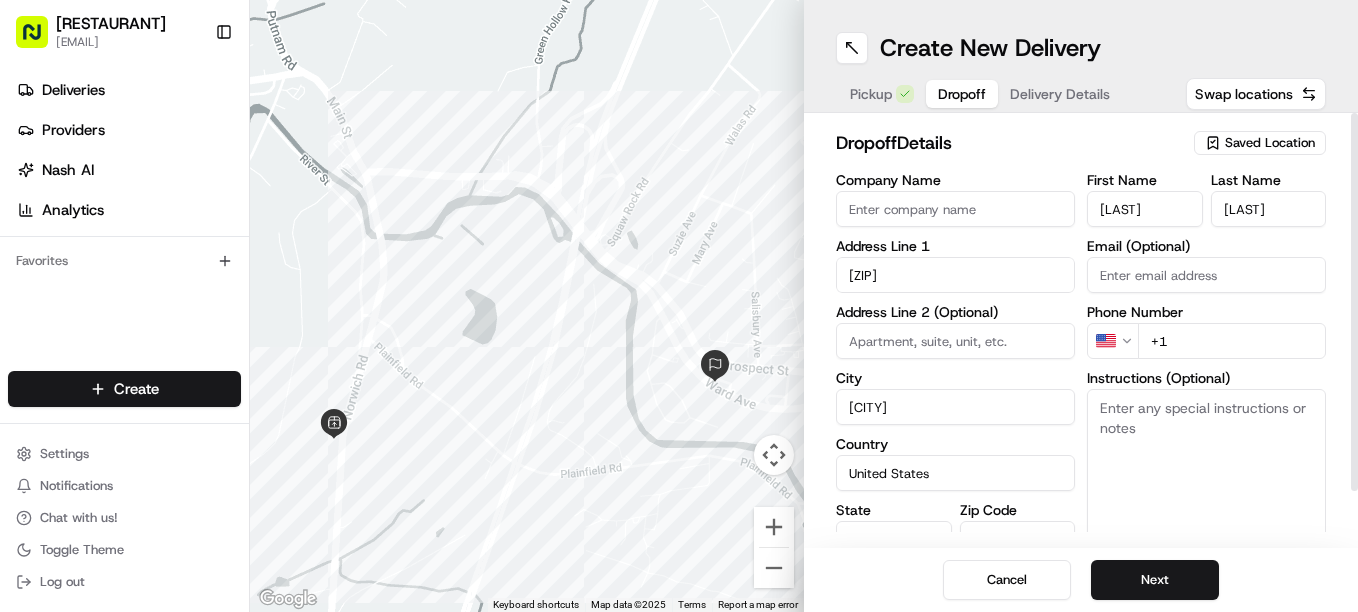 click on "+1" at bounding box center [1232, 341] 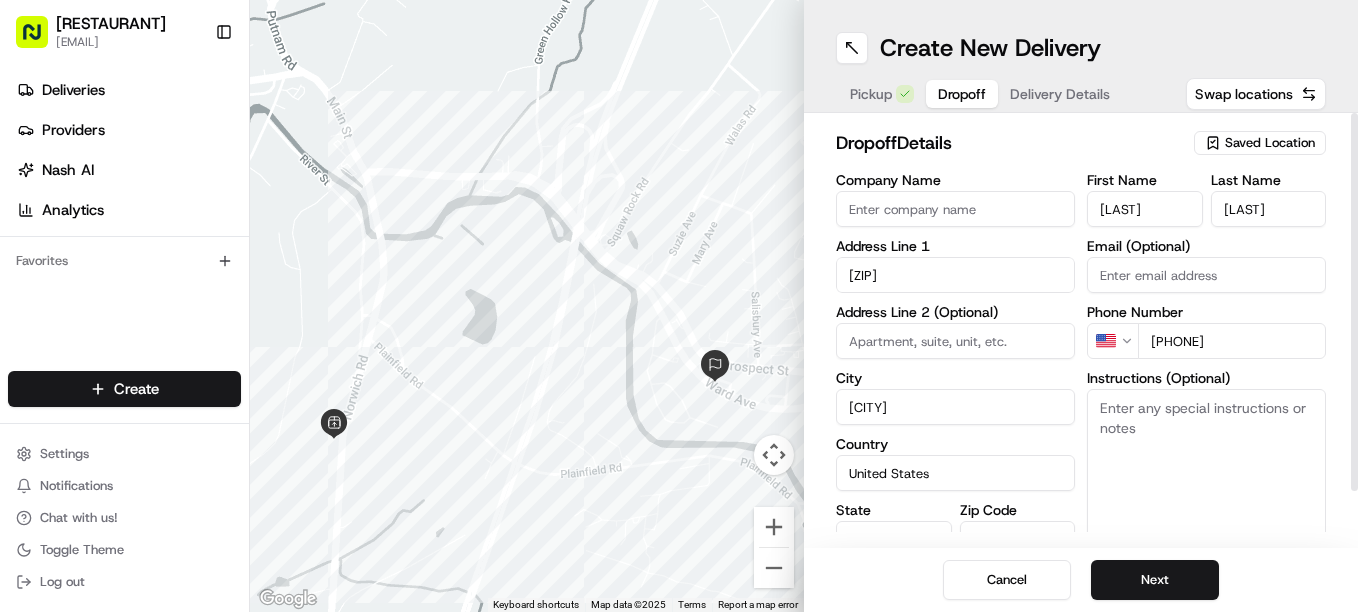 type on "[PHONE]" 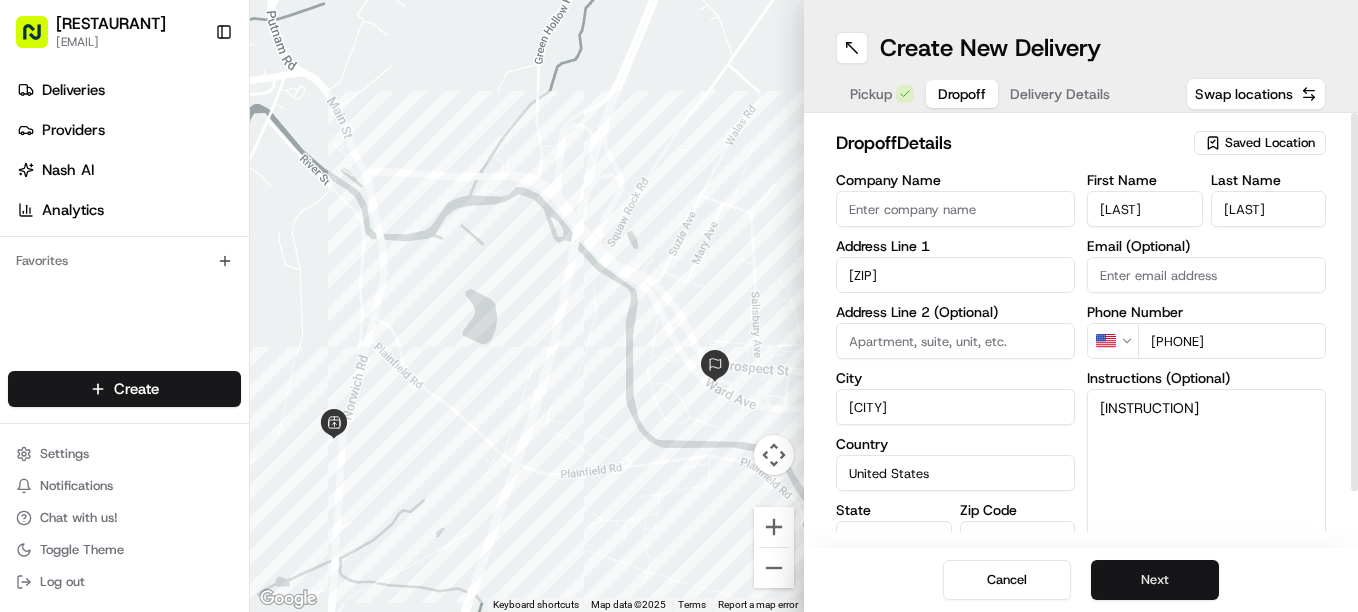 type on "[INSTRUCTION]" 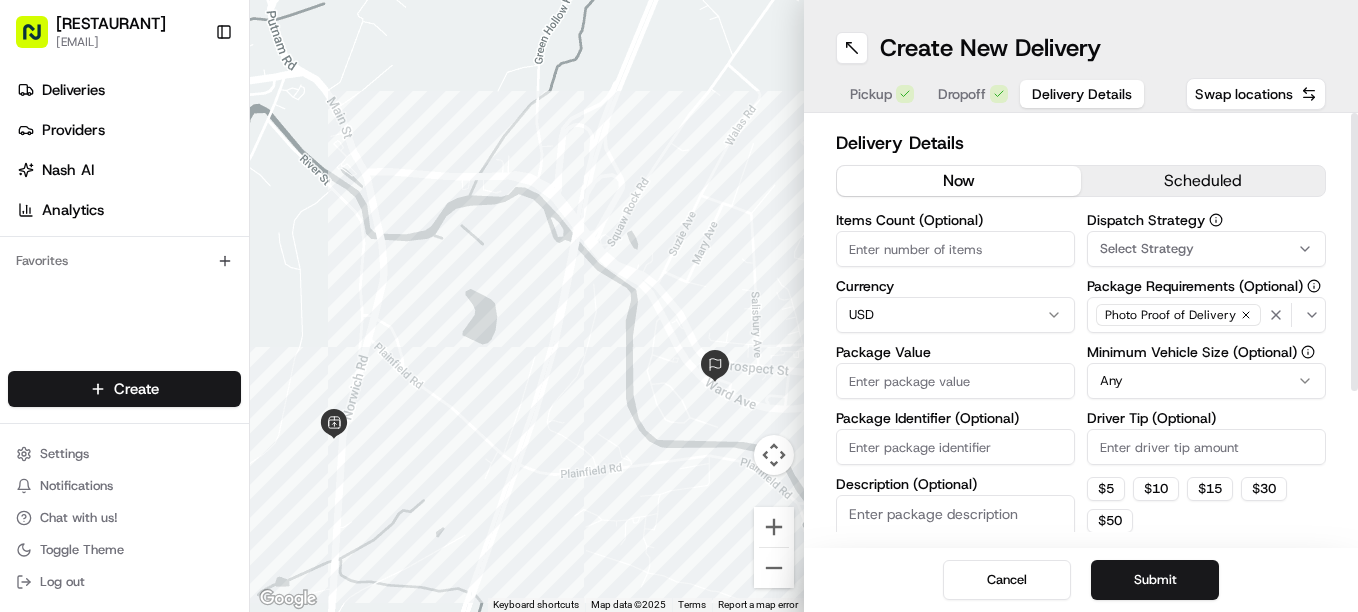 click on "Driver Tip (Optional)" at bounding box center (1206, 447) 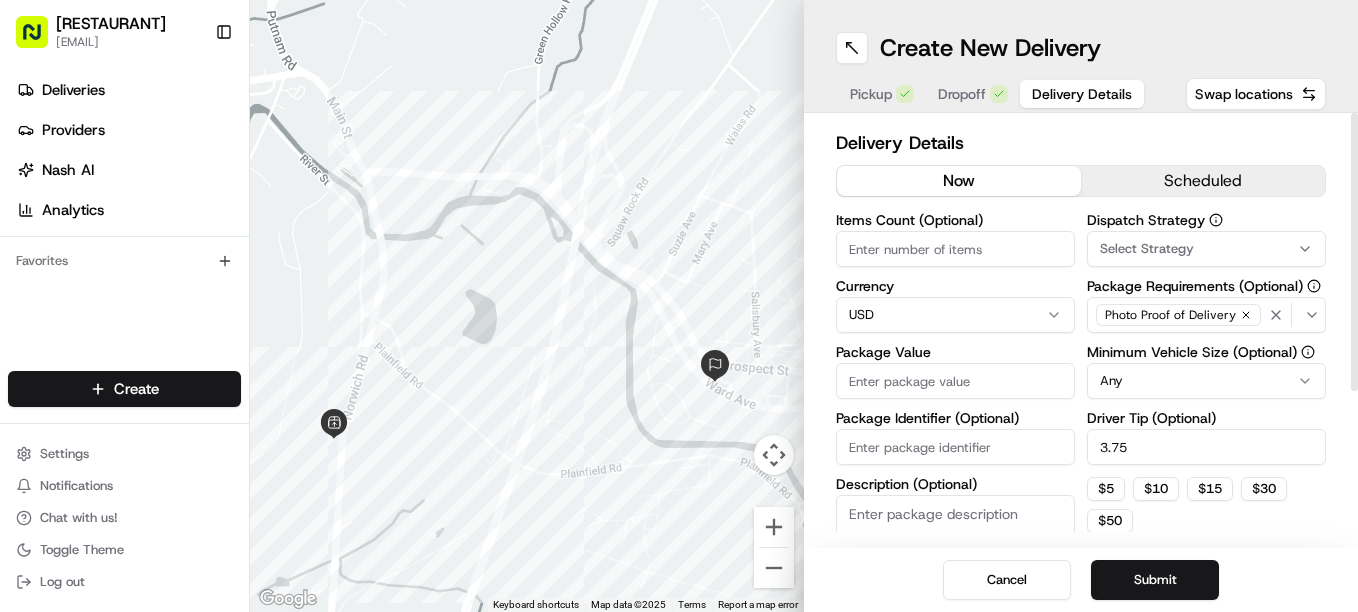 click on "3.75" at bounding box center (1206, 447) 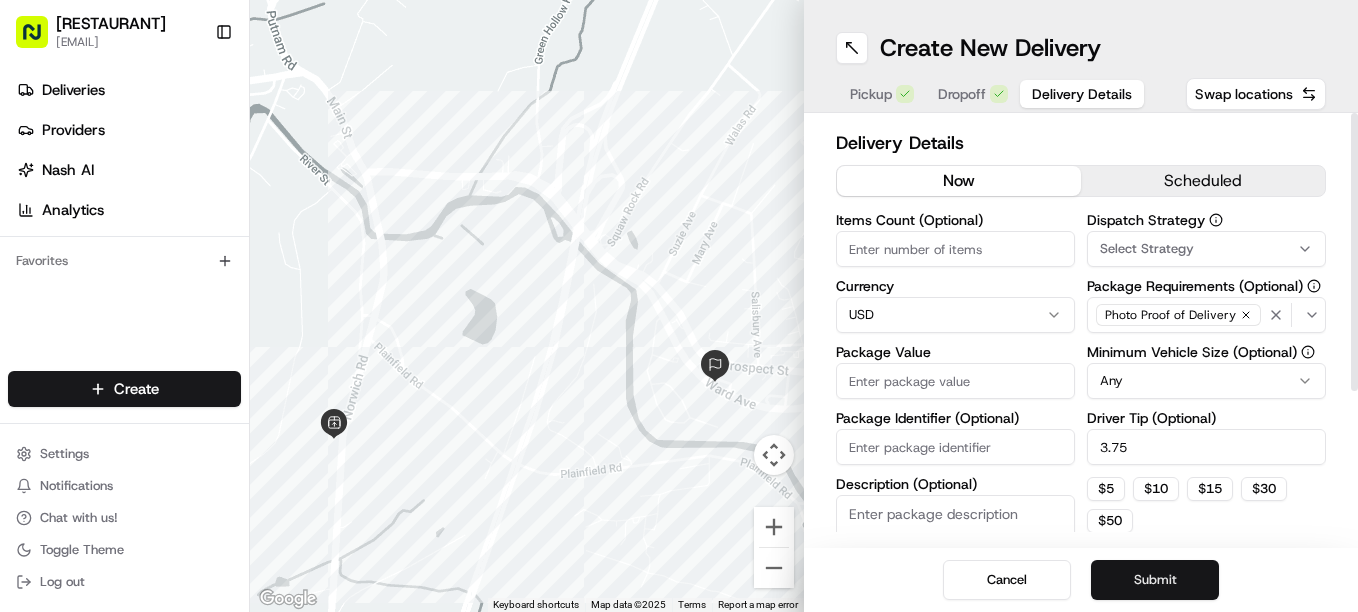 type on "[PRICE]" 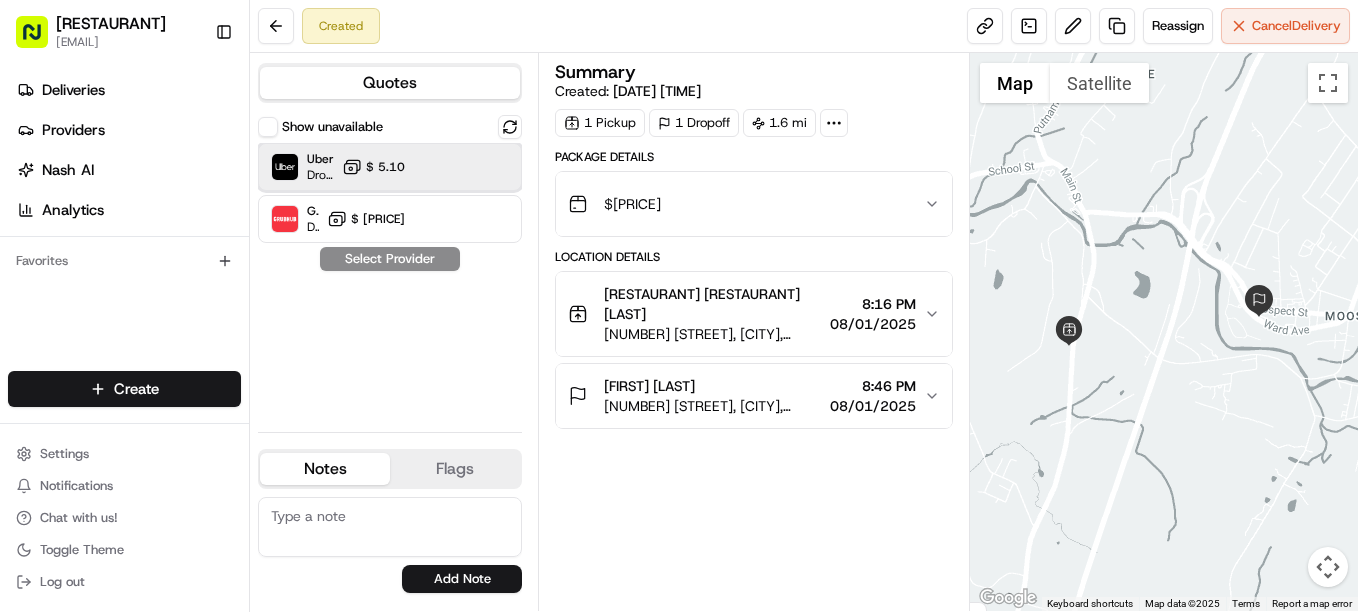 click on "[SERVICE] [SERVICE] [TIME] [CURRENCY] [PRICE]" at bounding box center (390, 167) 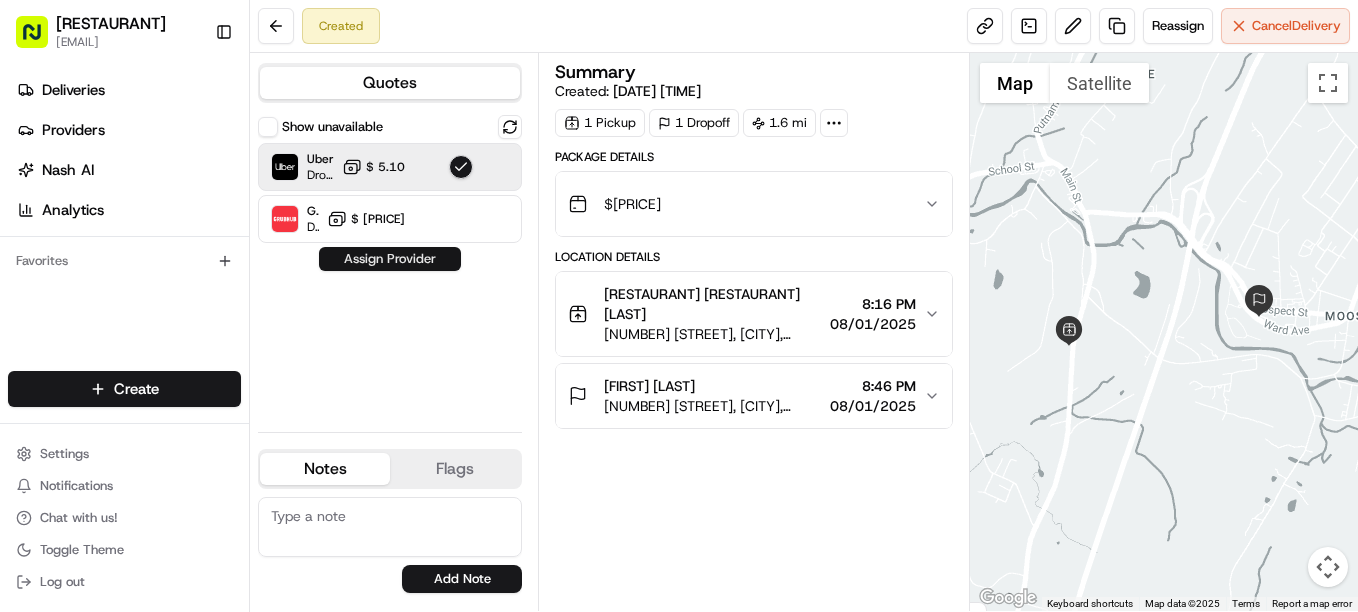 click on "Assign Provider" at bounding box center [390, 259] 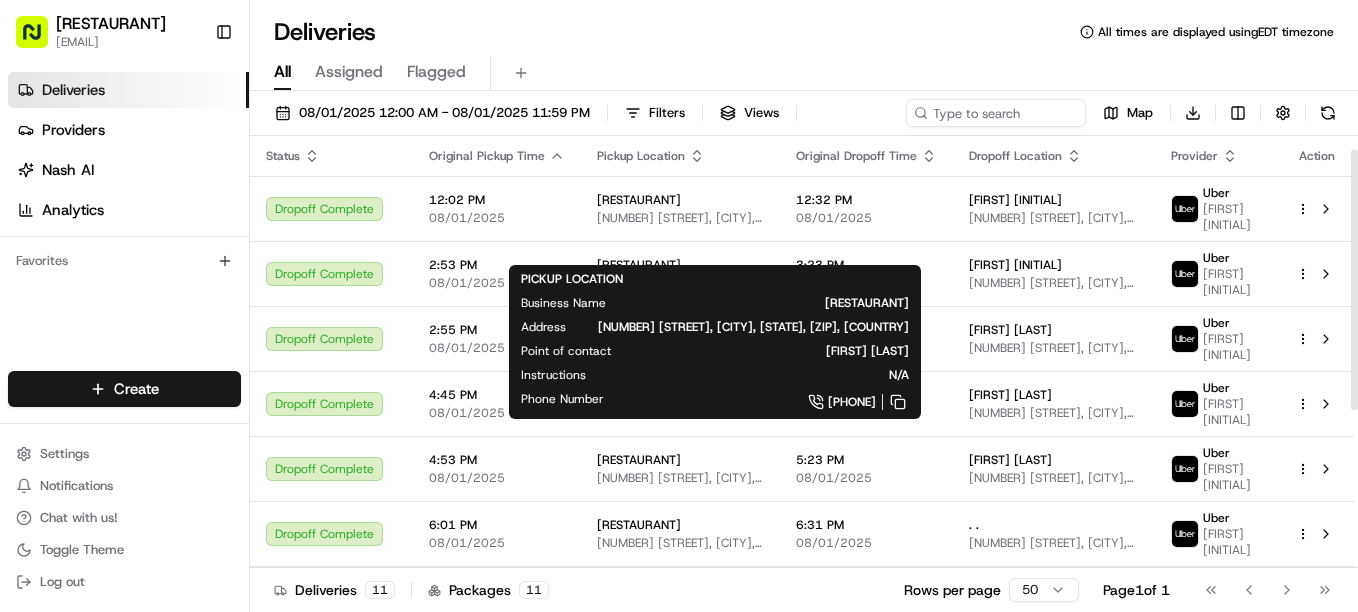 scroll, scrollTop: 0, scrollLeft: 0, axis: both 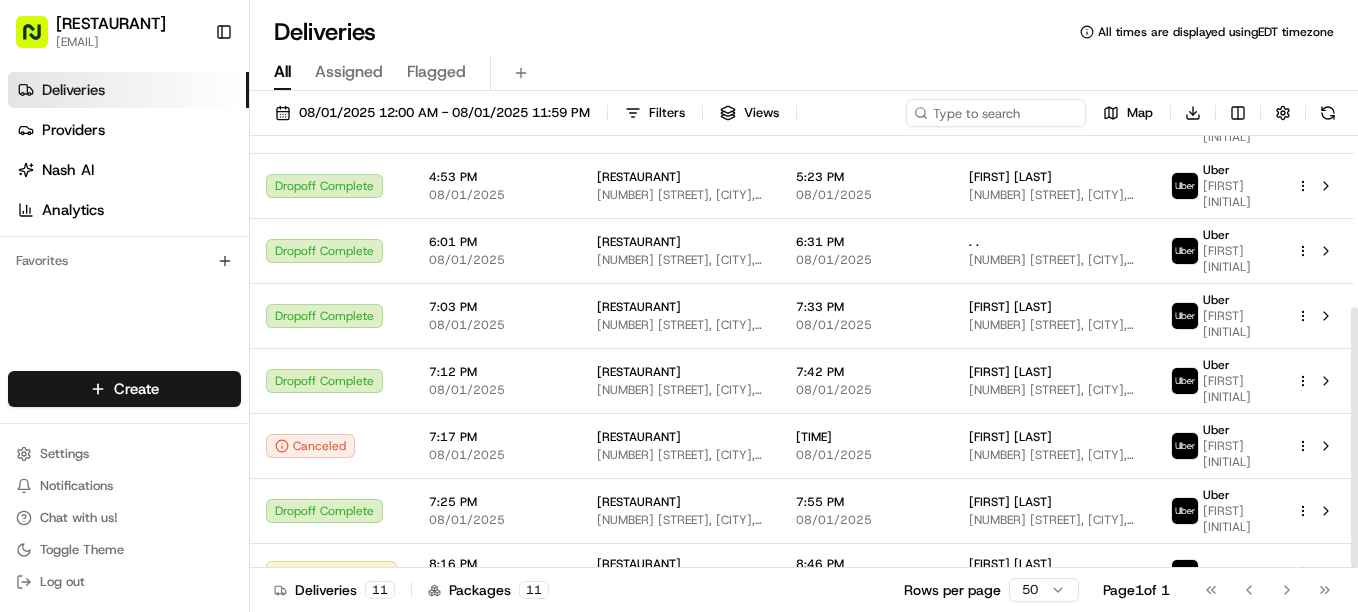 drag, startPoint x: 1356, startPoint y: 172, endPoint x: 1361, endPoint y: 499, distance: 327.03824 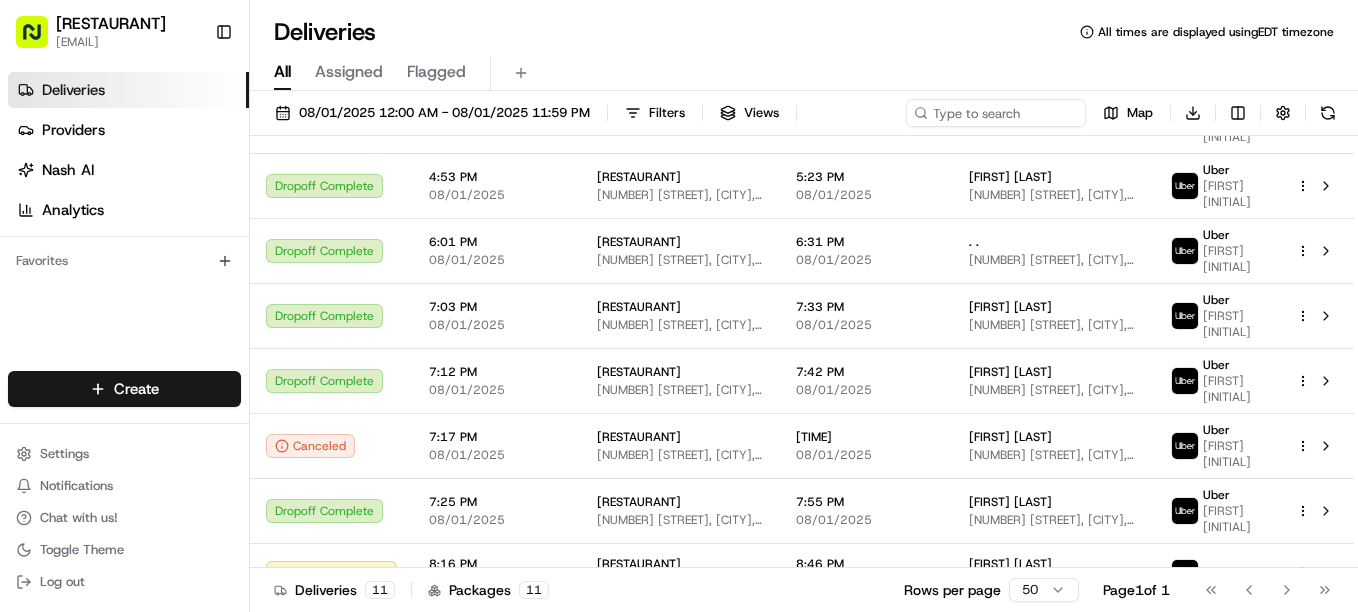 scroll, scrollTop: 273, scrollLeft: 0, axis: vertical 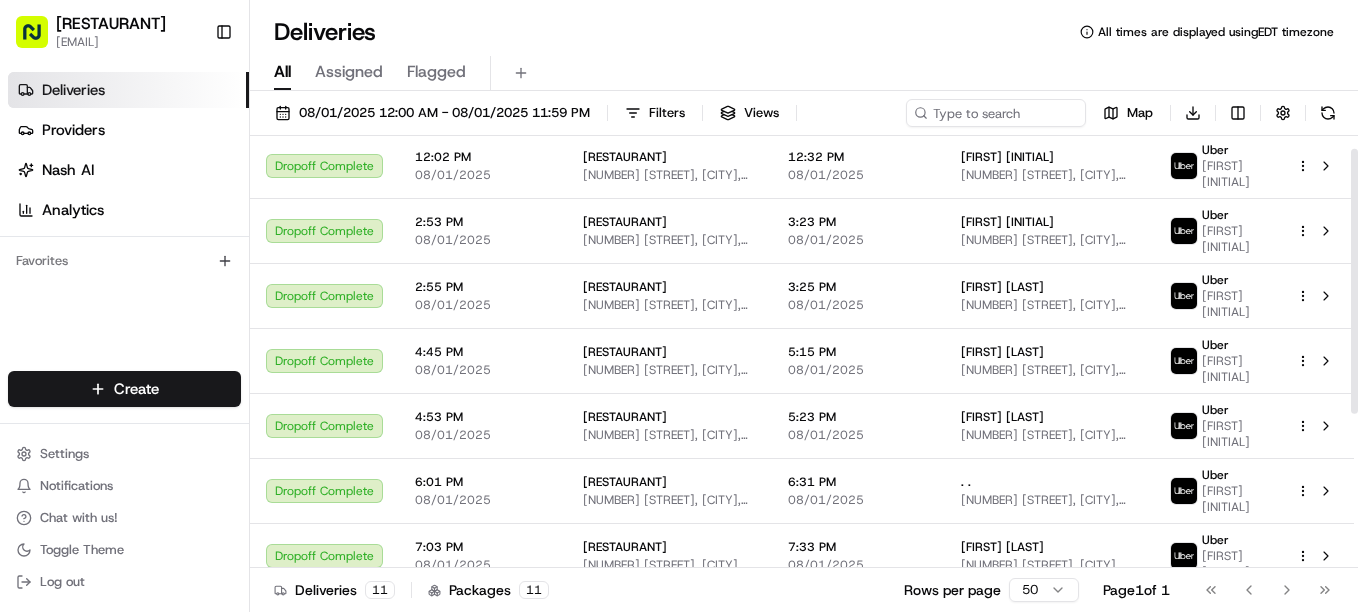 drag, startPoint x: 1357, startPoint y: 281, endPoint x: 1357, endPoint y: 302, distance: 21 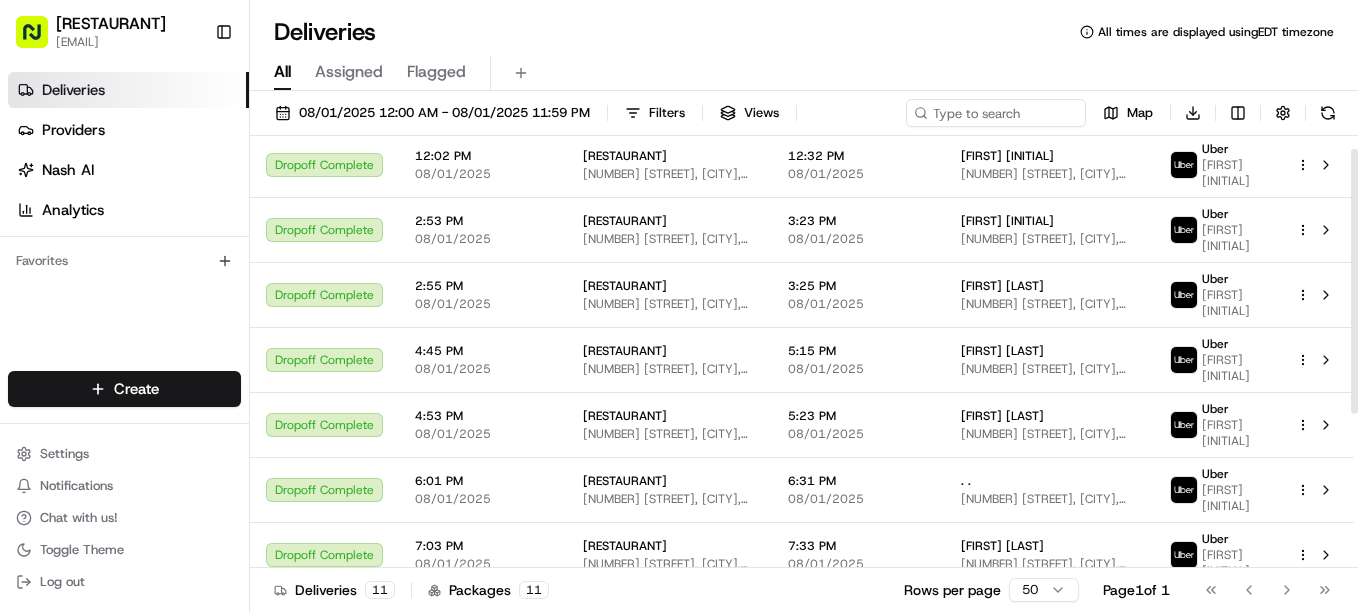 click at bounding box center [1354, 352] 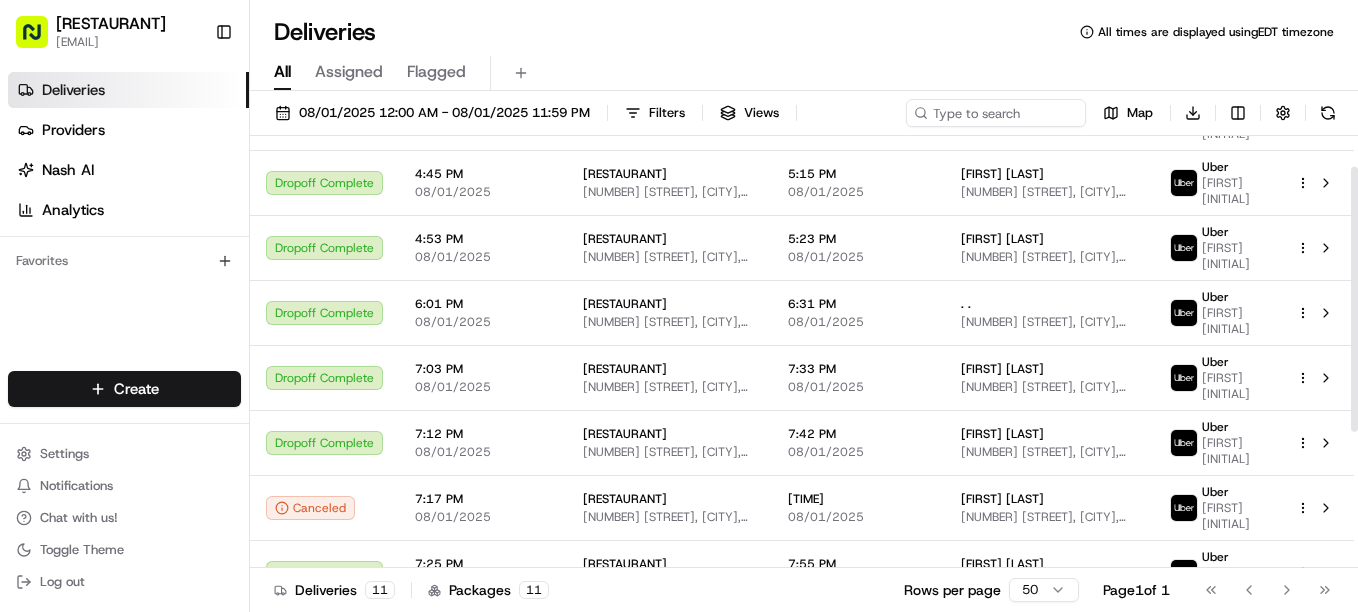 scroll, scrollTop: 273, scrollLeft: 0, axis: vertical 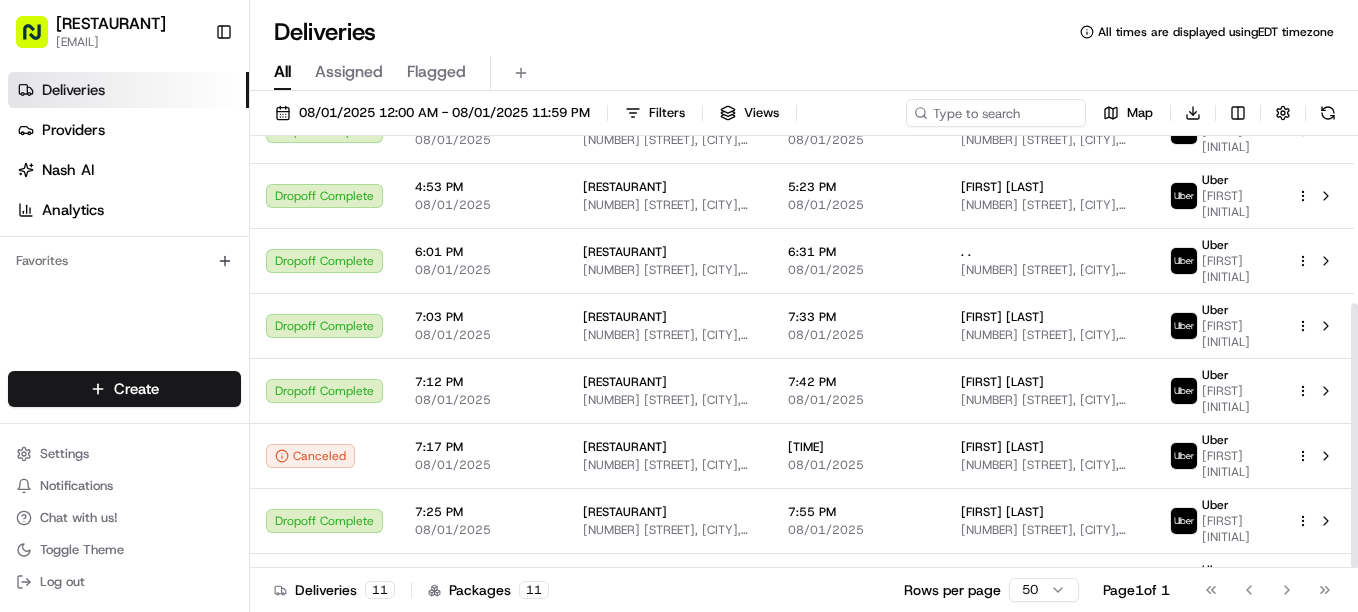 drag, startPoint x: 1357, startPoint y: 311, endPoint x: 1352, endPoint y: 525, distance: 214.05841 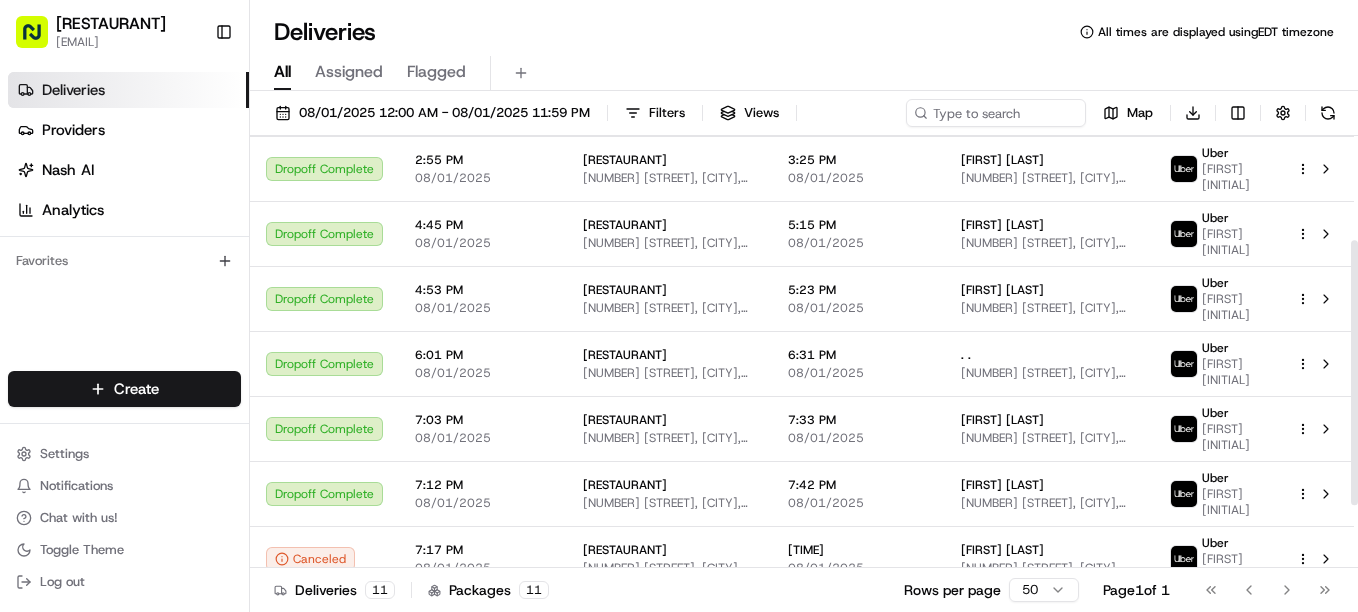 scroll, scrollTop: 0, scrollLeft: 0, axis: both 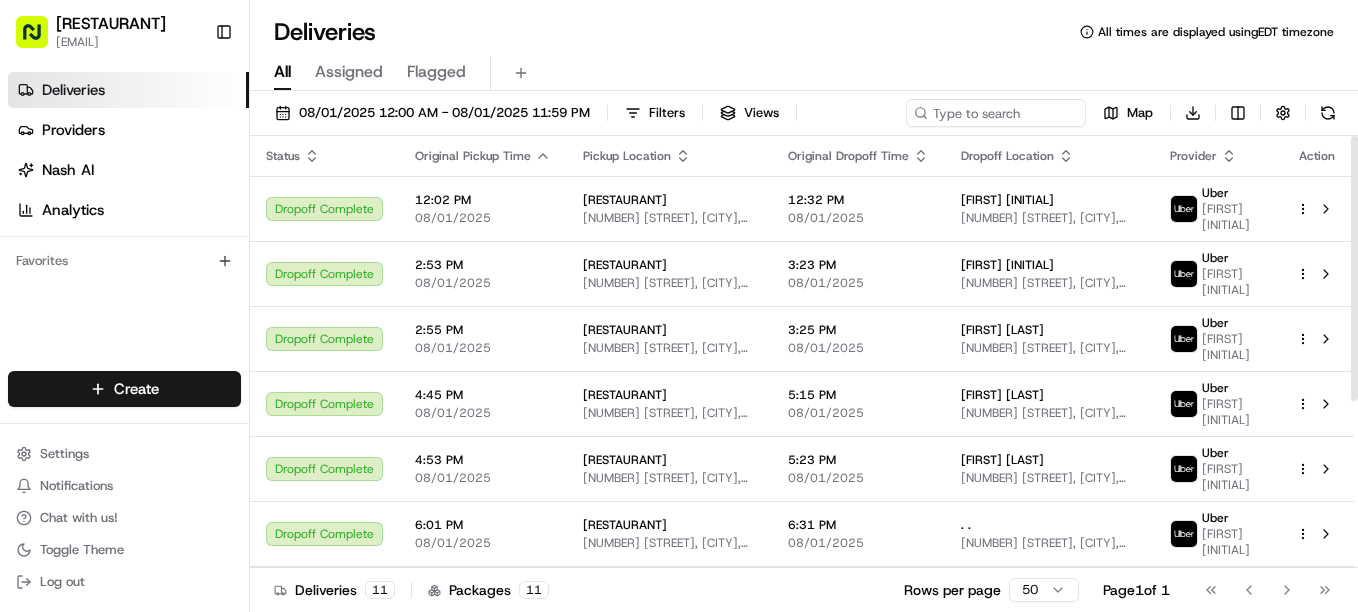 drag, startPoint x: 1357, startPoint y: 352, endPoint x: 1330, endPoint y: -15, distance: 367.99185 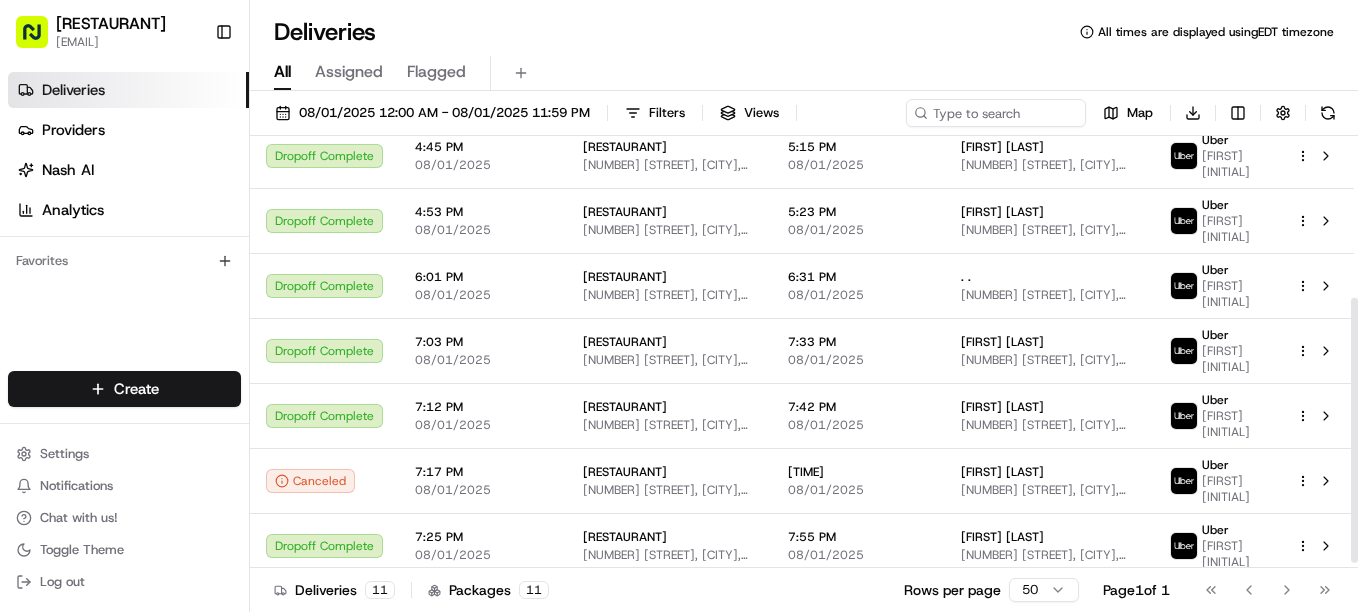 scroll, scrollTop: 273, scrollLeft: 0, axis: vertical 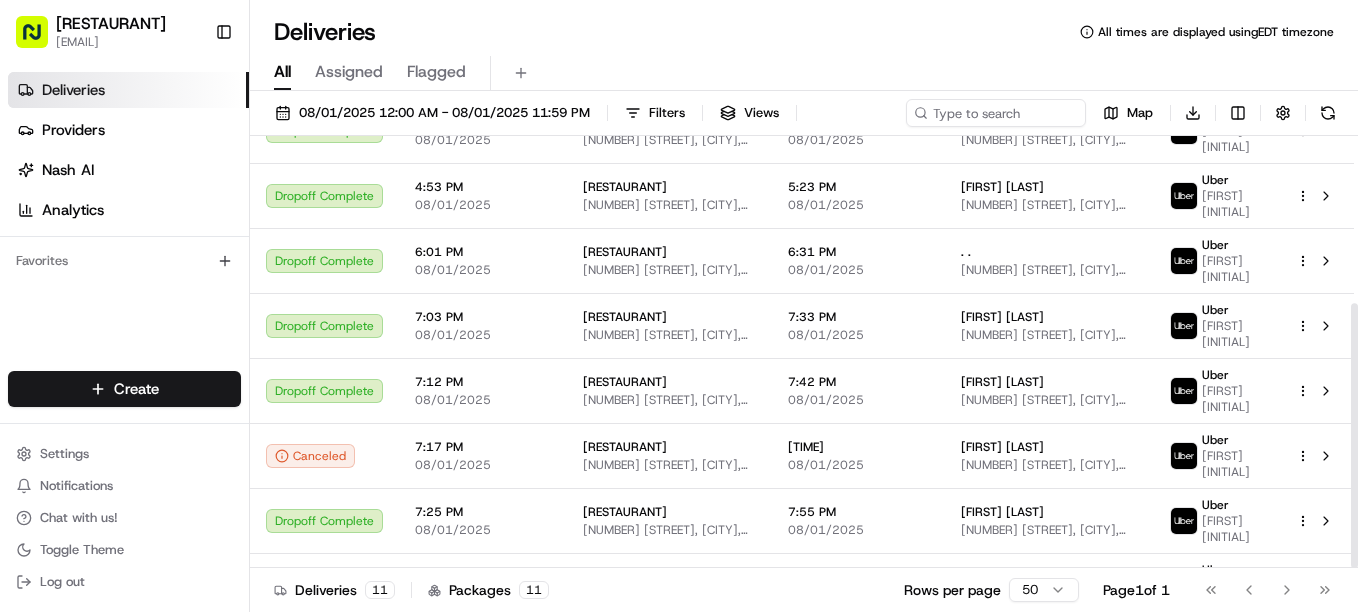 drag, startPoint x: 1357, startPoint y: 272, endPoint x: 1357, endPoint y: 464, distance: 192 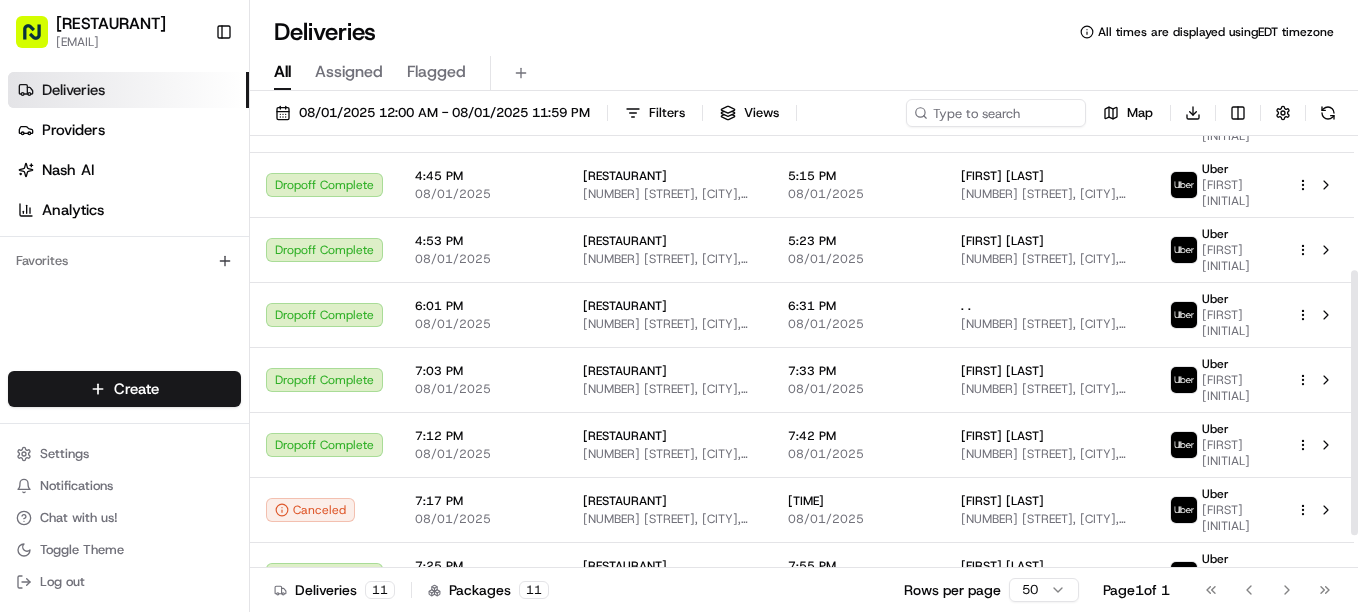 scroll, scrollTop: 190, scrollLeft: 0, axis: vertical 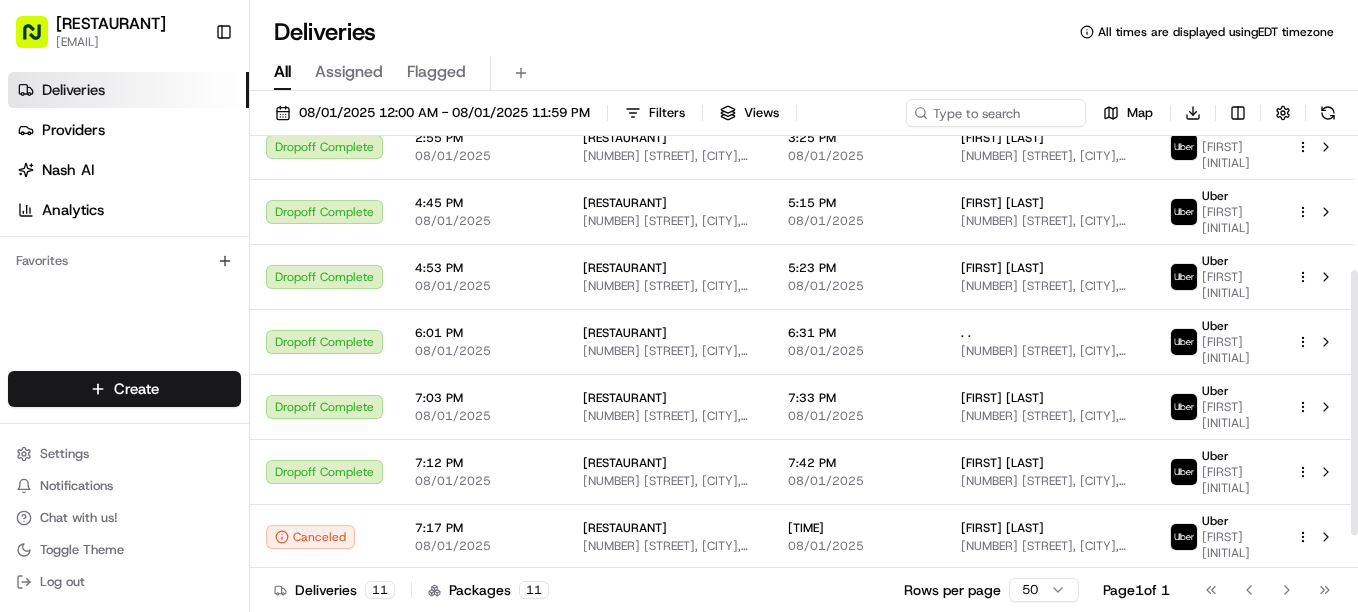 drag, startPoint x: 1351, startPoint y: 375, endPoint x: 1356, endPoint y: 322, distance: 53.235325 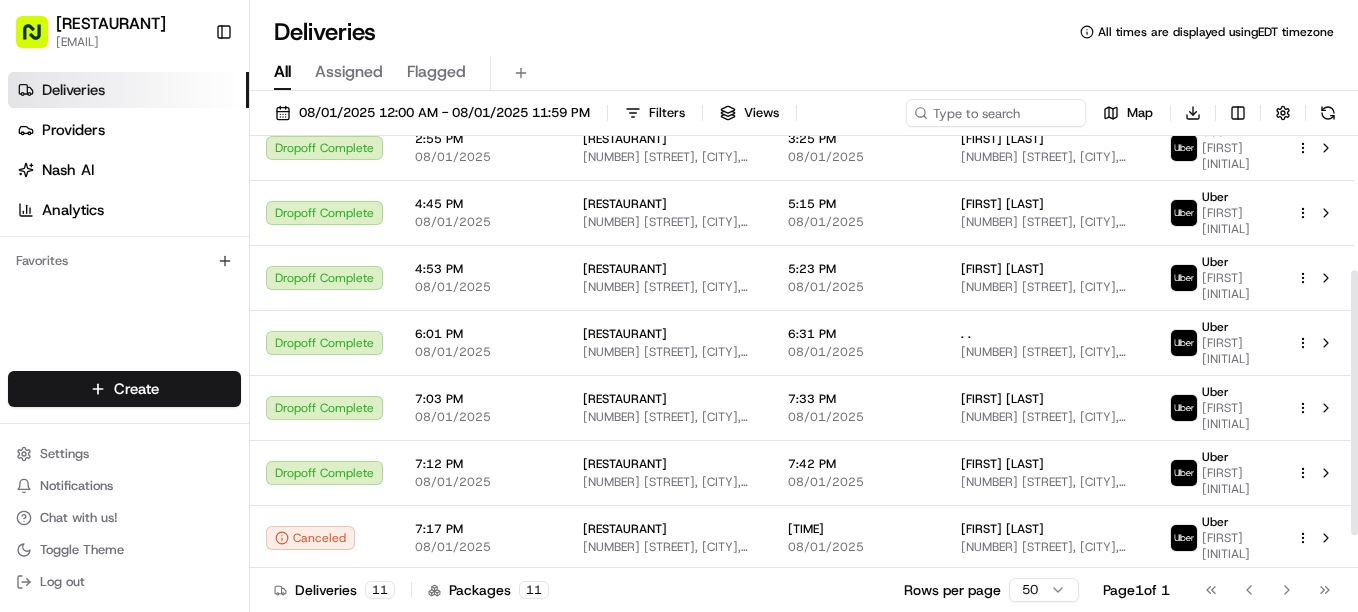 click at bounding box center (1354, 402) 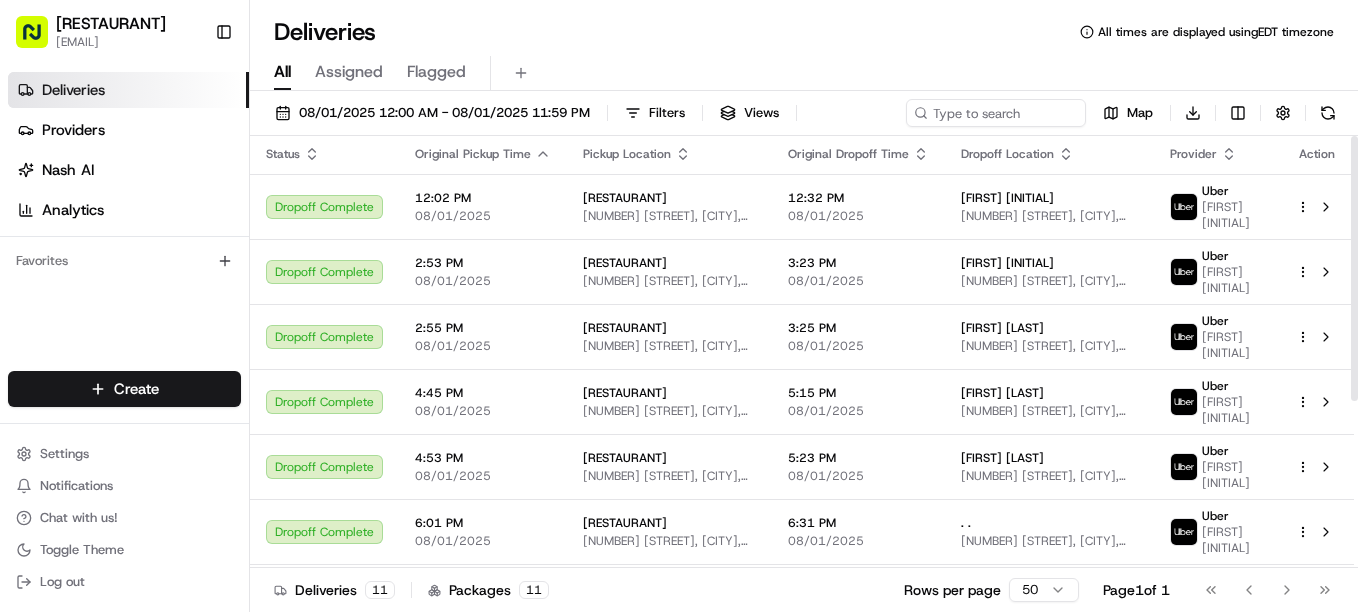 scroll, scrollTop: 0, scrollLeft: 0, axis: both 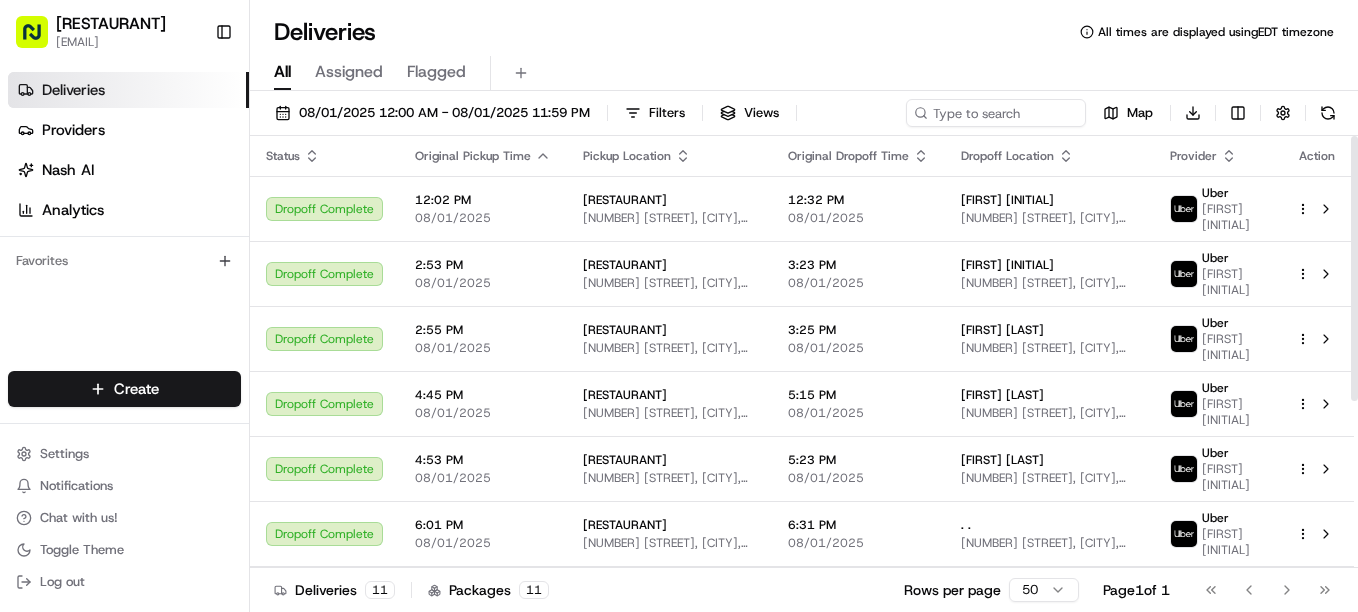 drag, startPoint x: 1360, startPoint y: 318, endPoint x: 1353, endPoint y: 178, distance: 140.1749 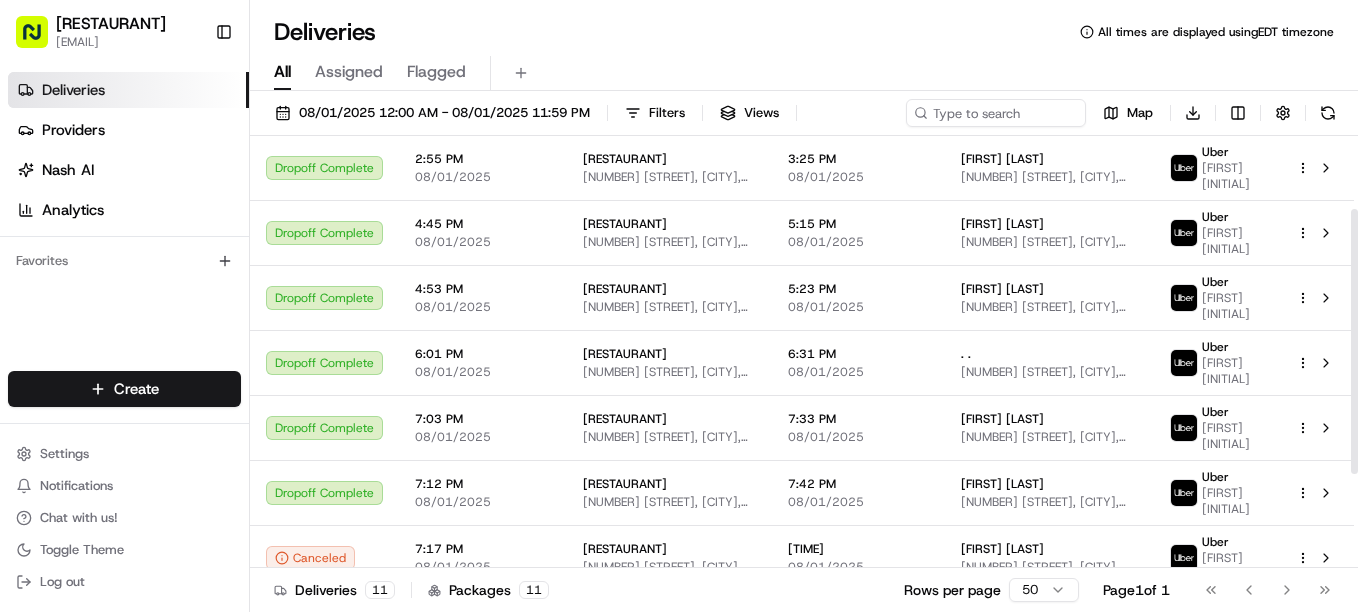 scroll, scrollTop: 273, scrollLeft: 0, axis: vertical 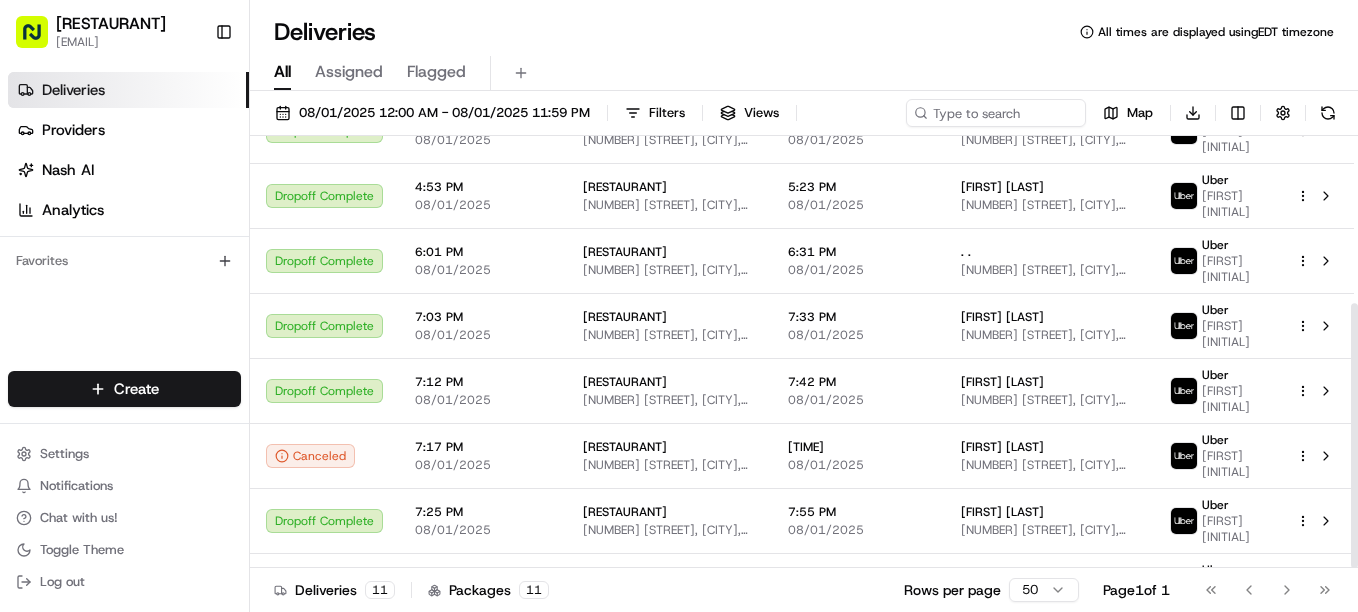drag, startPoint x: 1361, startPoint y: 359, endPoint x: 1350, endPoint y: 605, distance: 246.24582 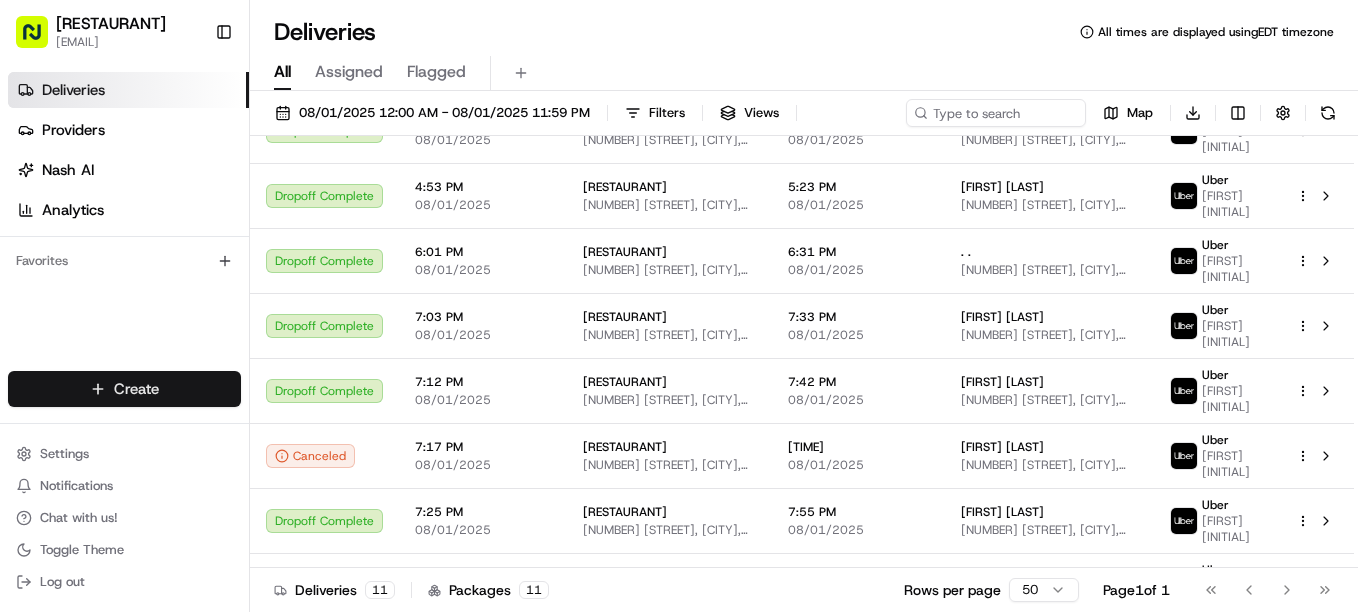 click on "[TIME] [DATE] [TIME] [RESTAURANT] [NUMBER] [STREET], [CITY], [STATE], [COUNTRY] [TIME] [FIRST] [NUMBER] [STREET], [CITY], [STATE], [ZIP], [COUNTRY] [SERVICE] [SERVICE] [SERVICE]" at bounding box center [679, 306] 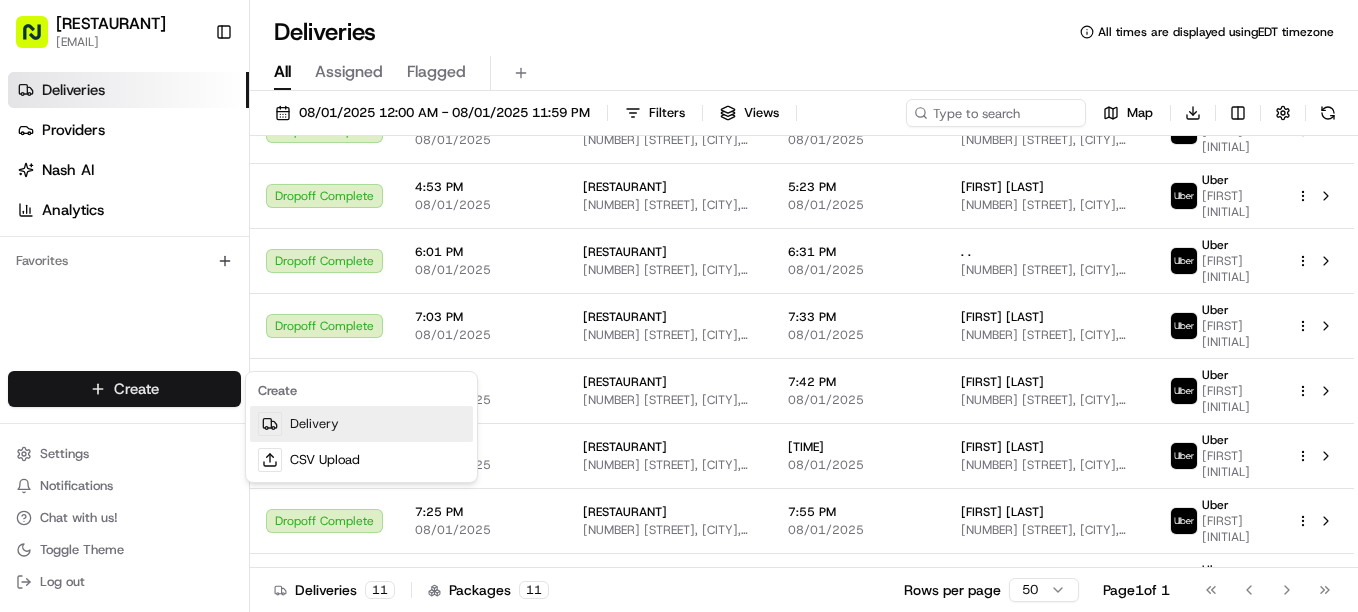 click on "Delivery" at bounding box center (361, 424) 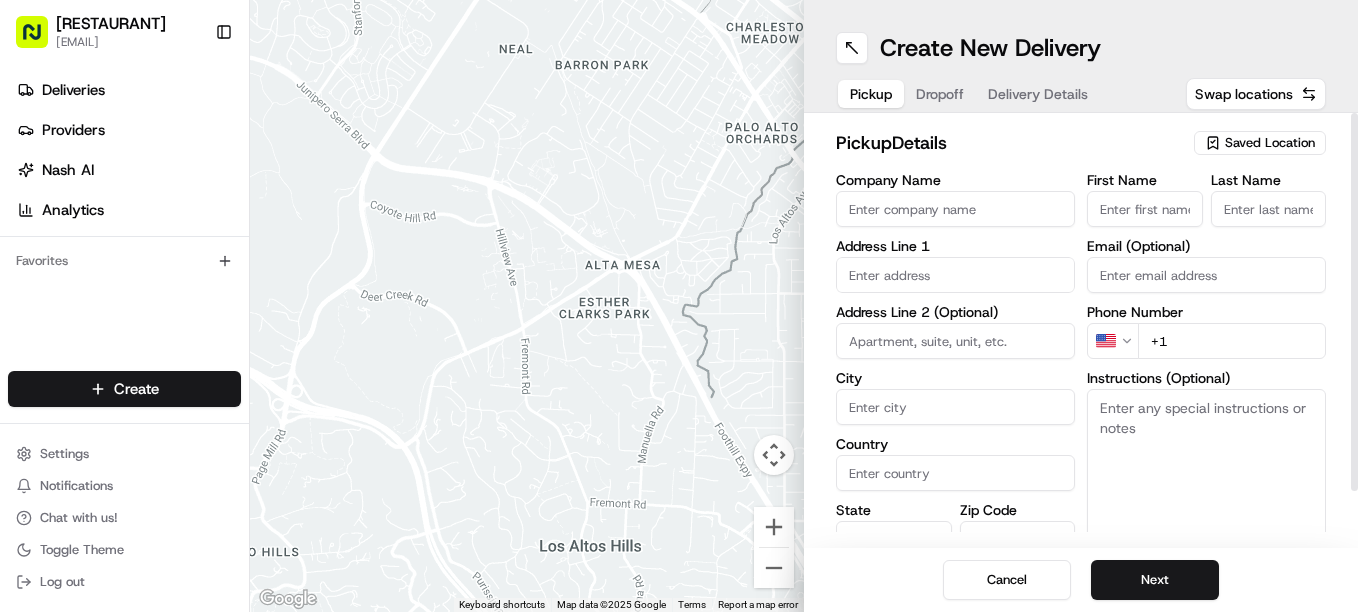 click on "Saved Location" at bounding box center (1270, 143) 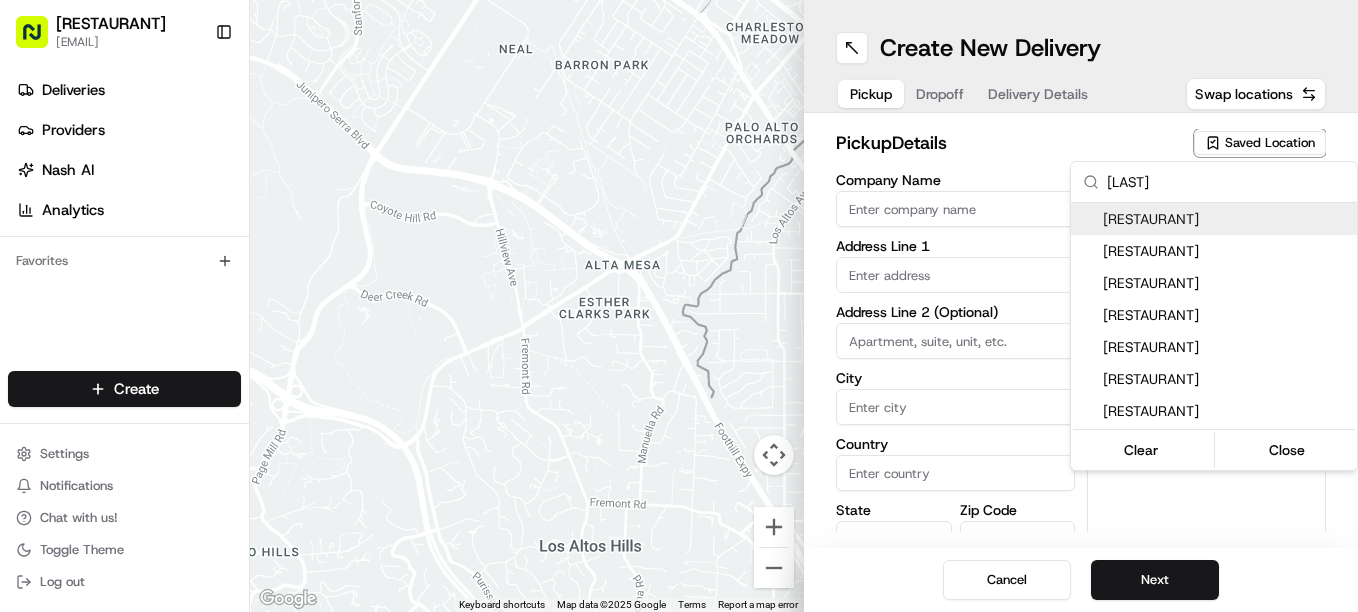 type on "[LAST]" 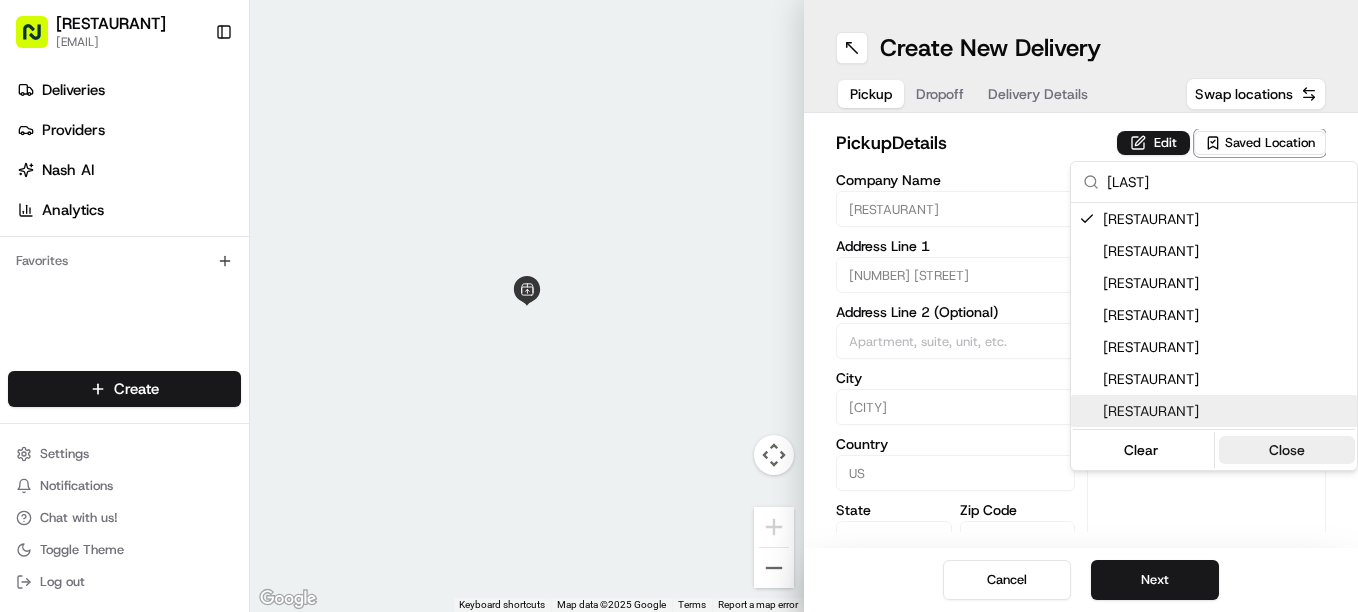 click on "Close" at bounding box center [1287, 450] 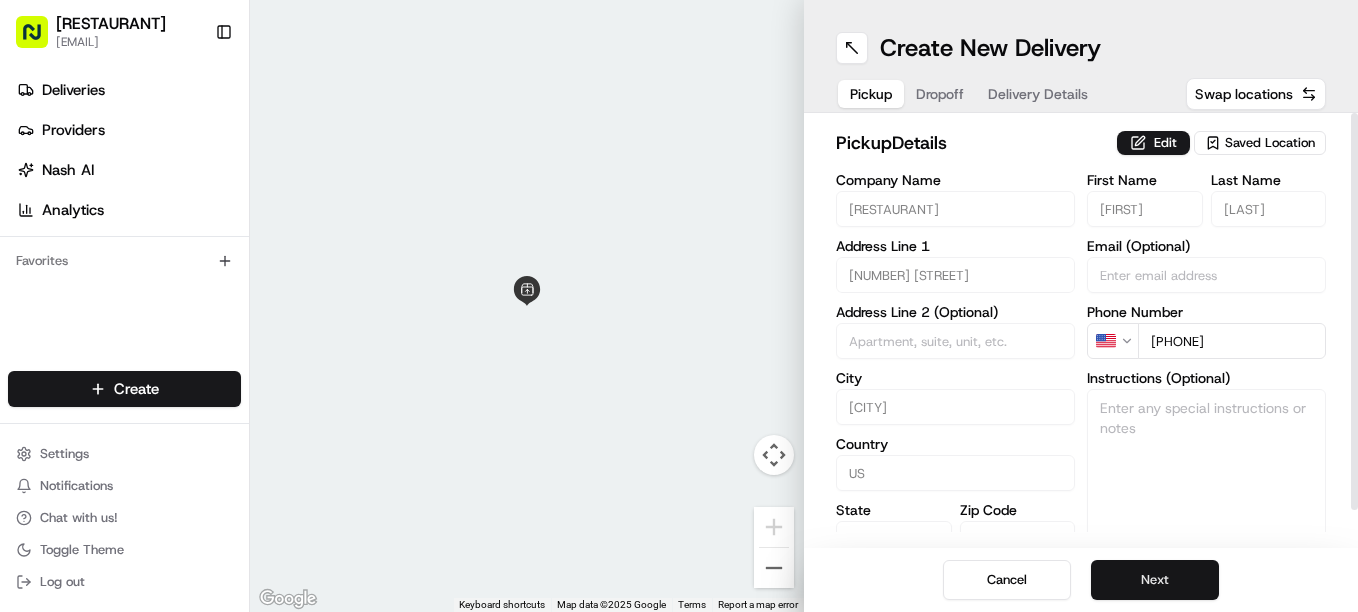 click on "Next" at bounding box center [1155, 580] 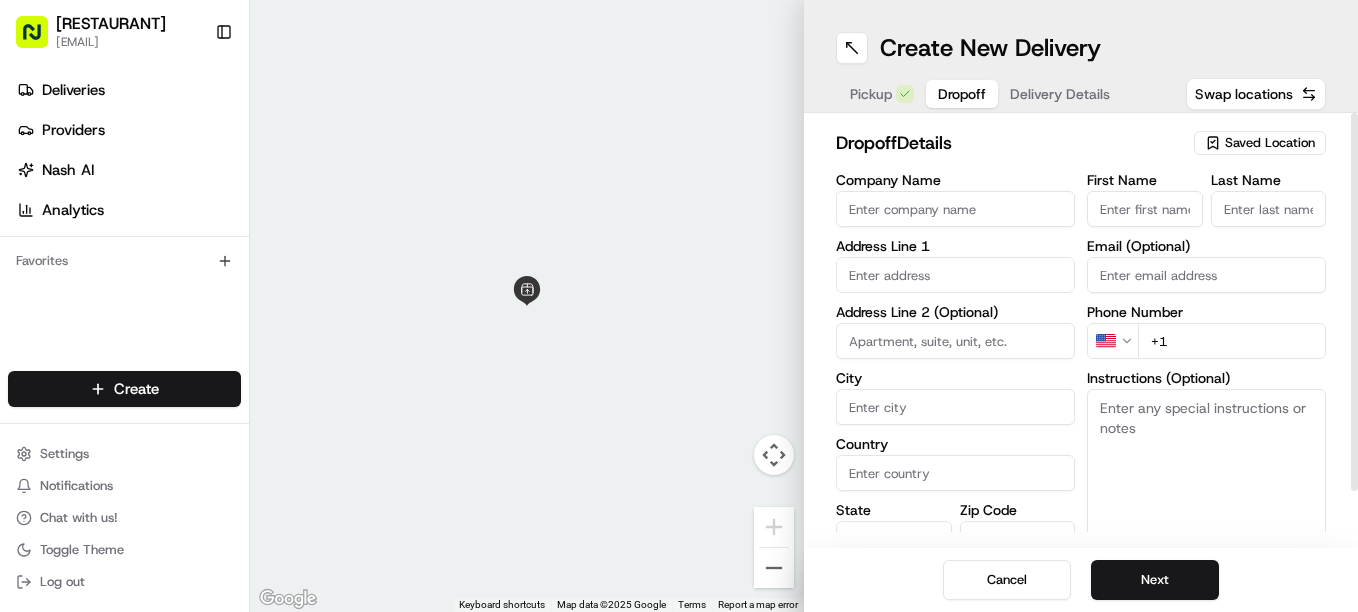 click on "First Name" at bounding box center (1145, 209) 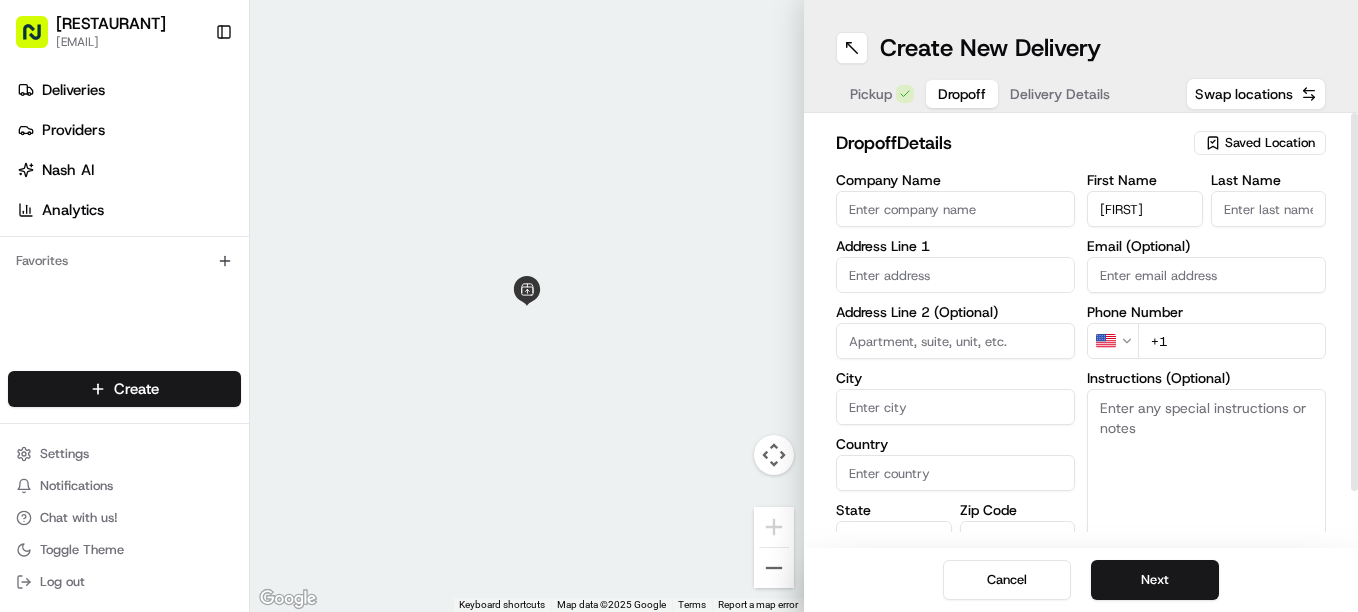 type on "[FIRST]" 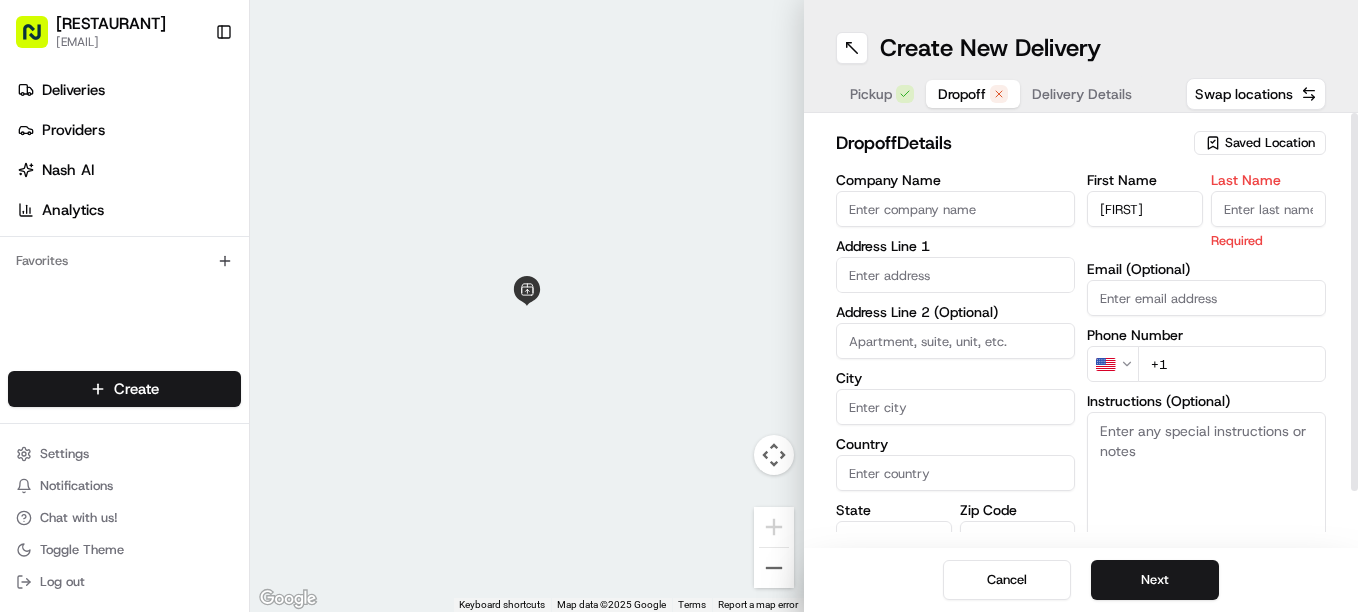 click on "Last Name" at bounding box center (1269, 209) 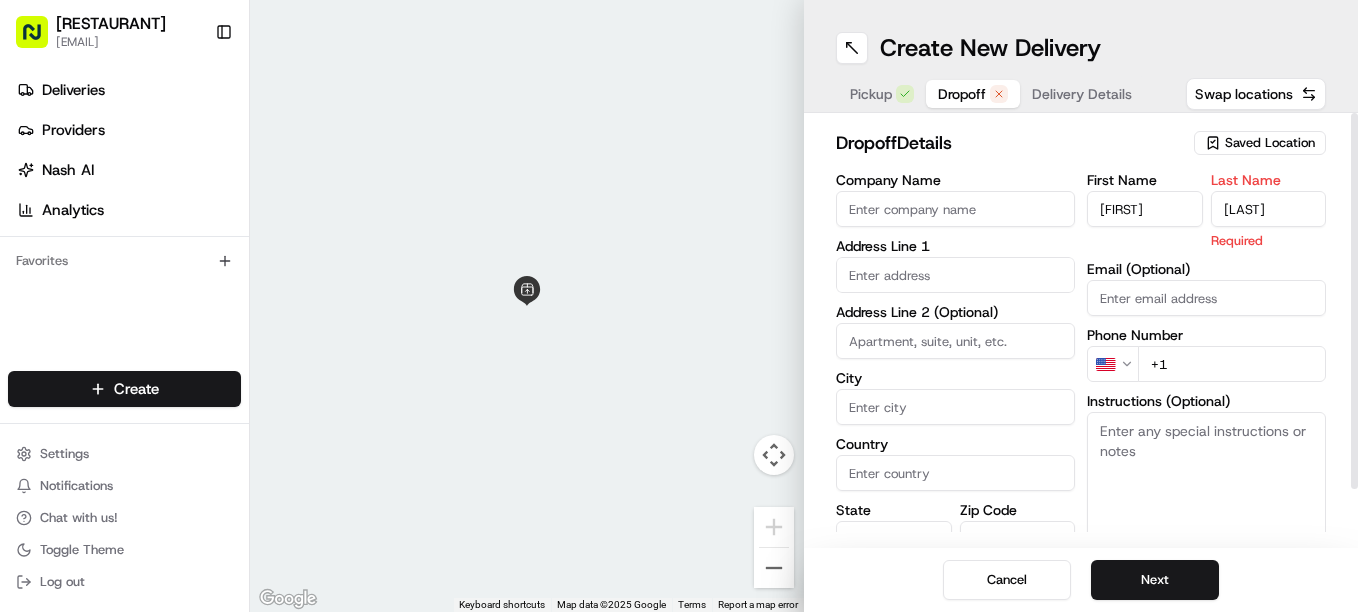 type on "[LAST]" 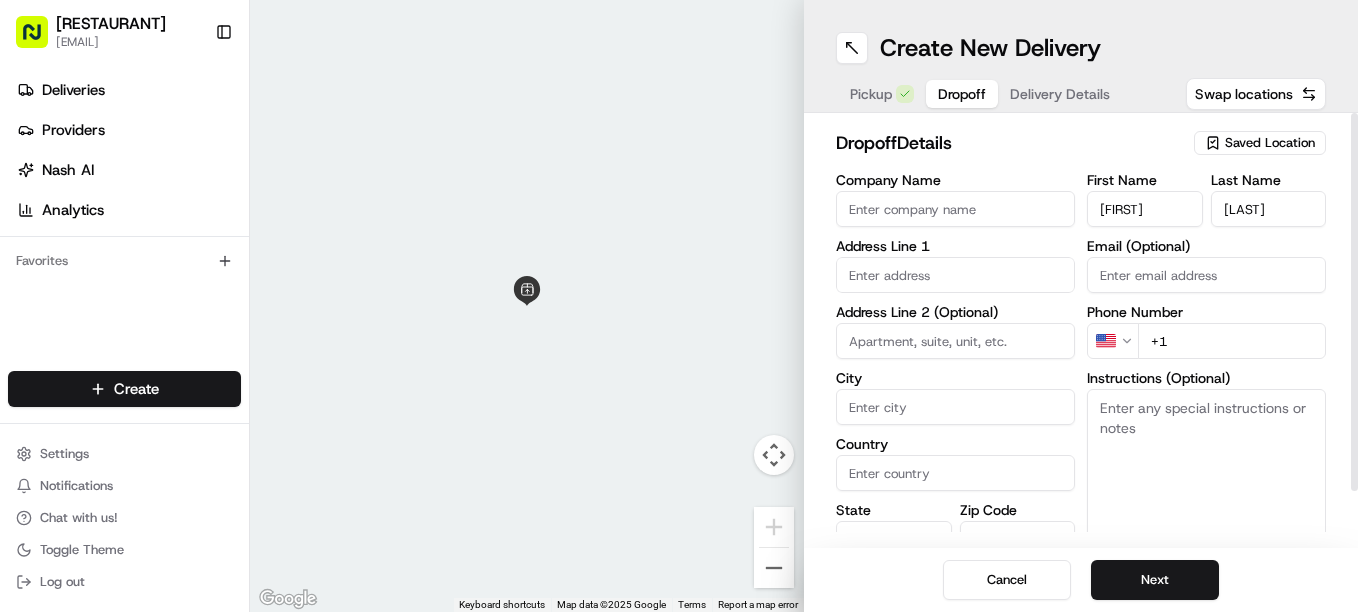 click on "[FIRST] [LAST] [EMAIL] [PHONE] [INSTRUCTION]" at bounding box center (1206, 383) 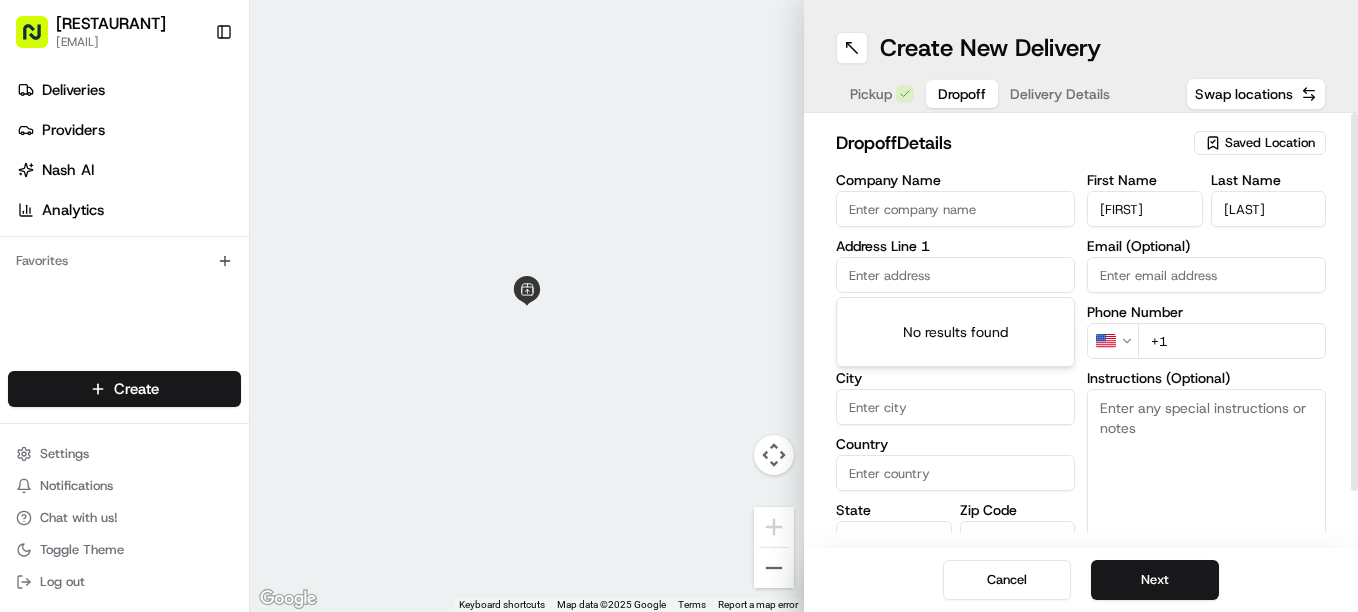 click at bounding box center (955, 275) 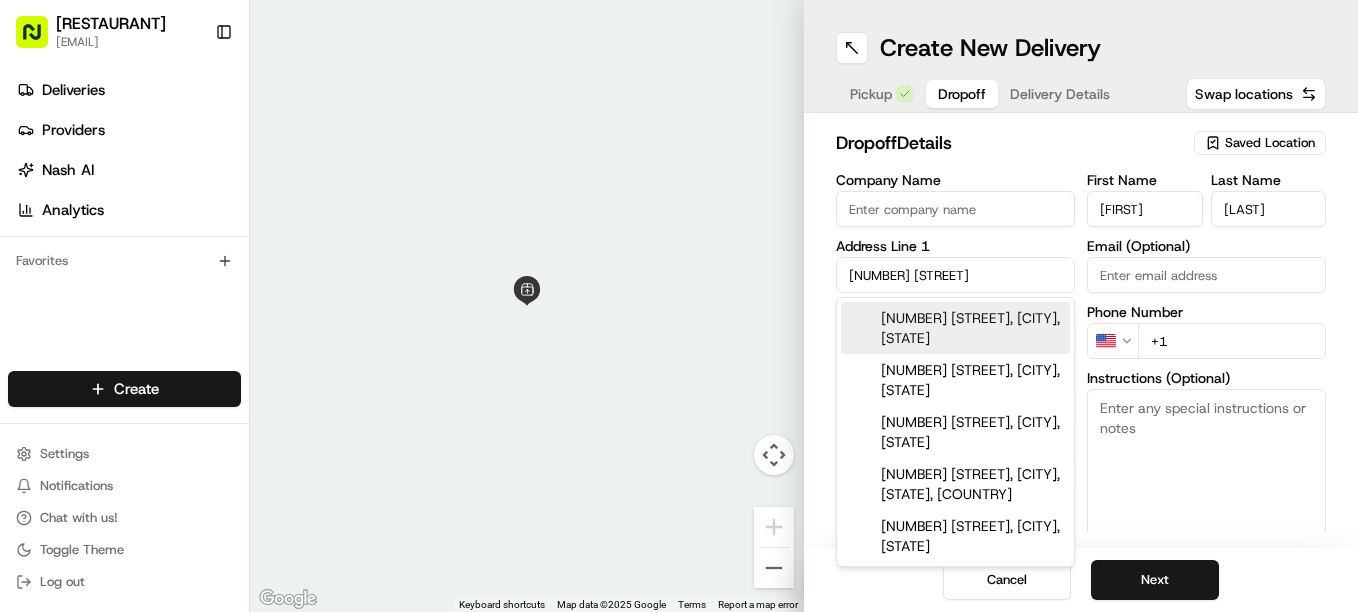click on "[NUMBER] [STREET], [CITY], [STATE]" at bounding box center (955, 328) 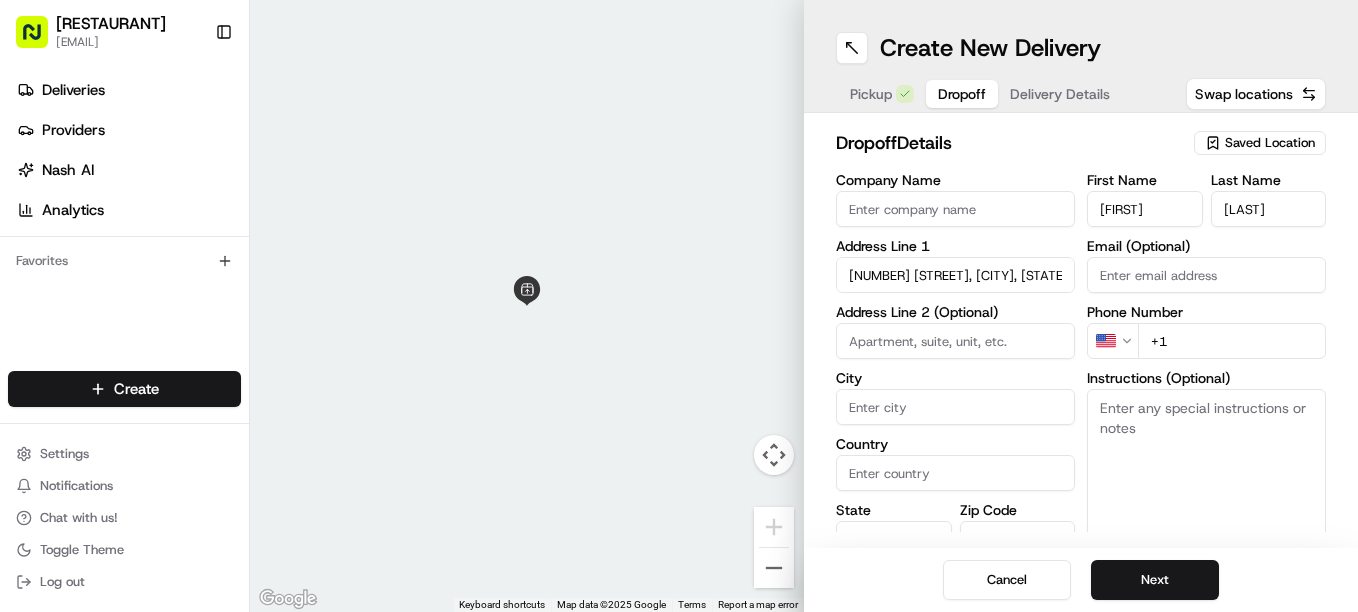 type on "[NUMBER] [STREET], [CITY], [STATE], [ZIP], [COUNTRY]" 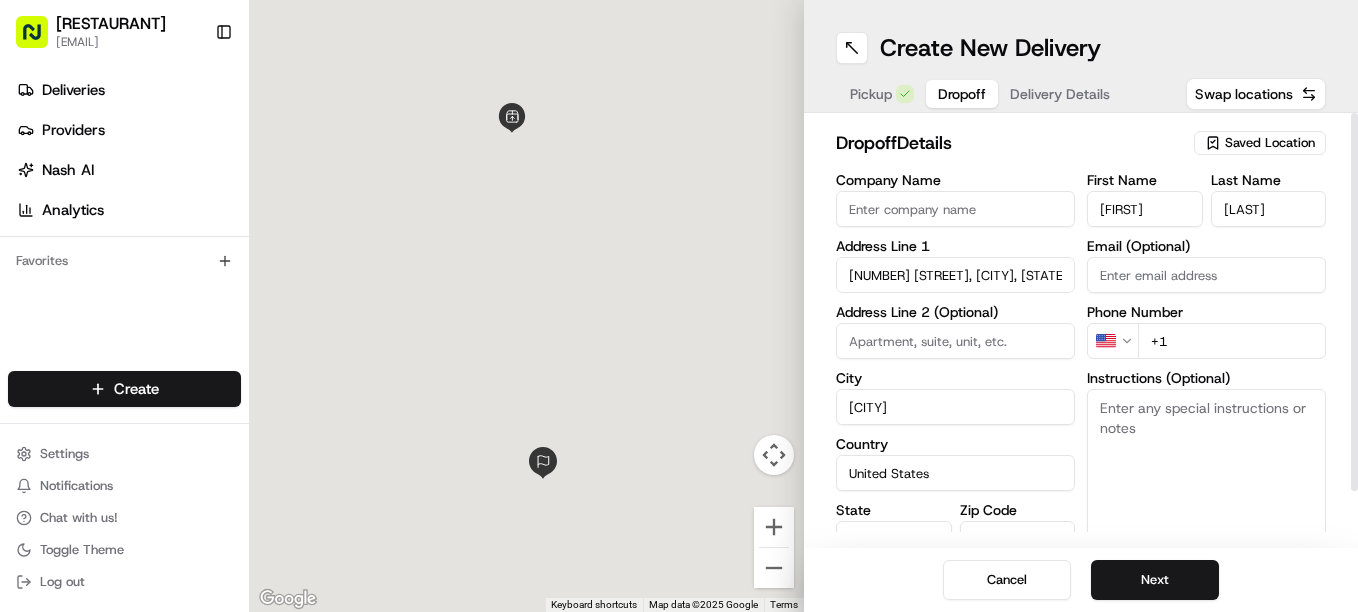 type on "[NUMBER] [STREET]" 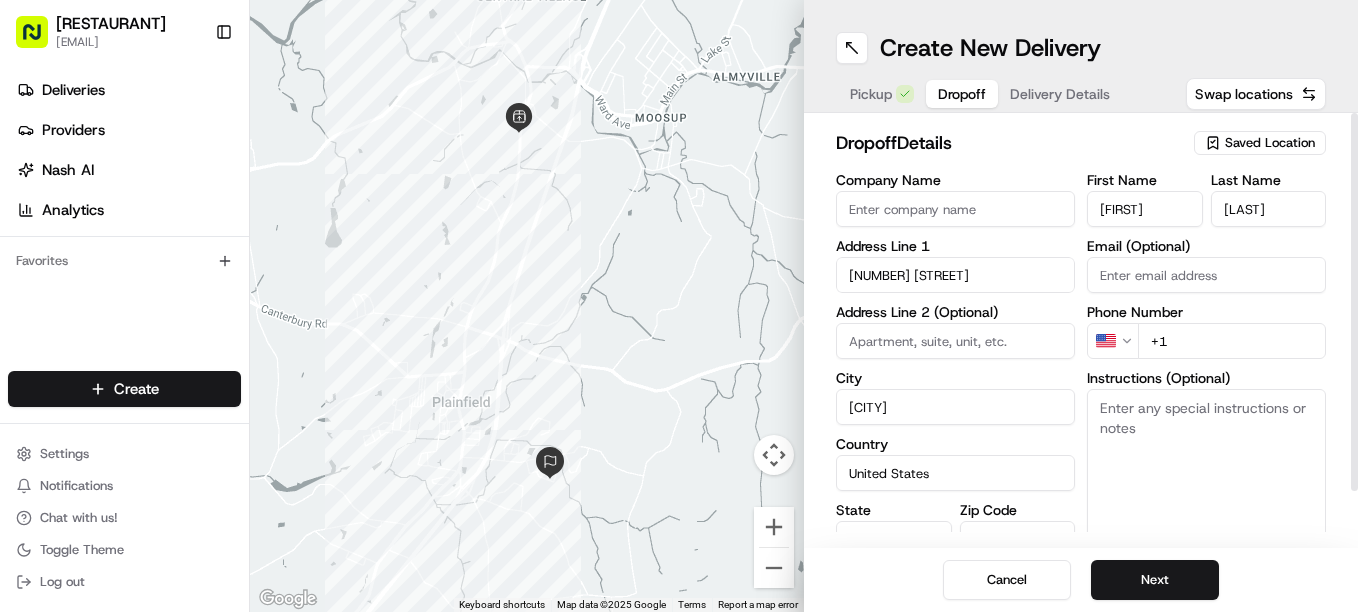 click on "+1" at bounding box center (1232, 341) 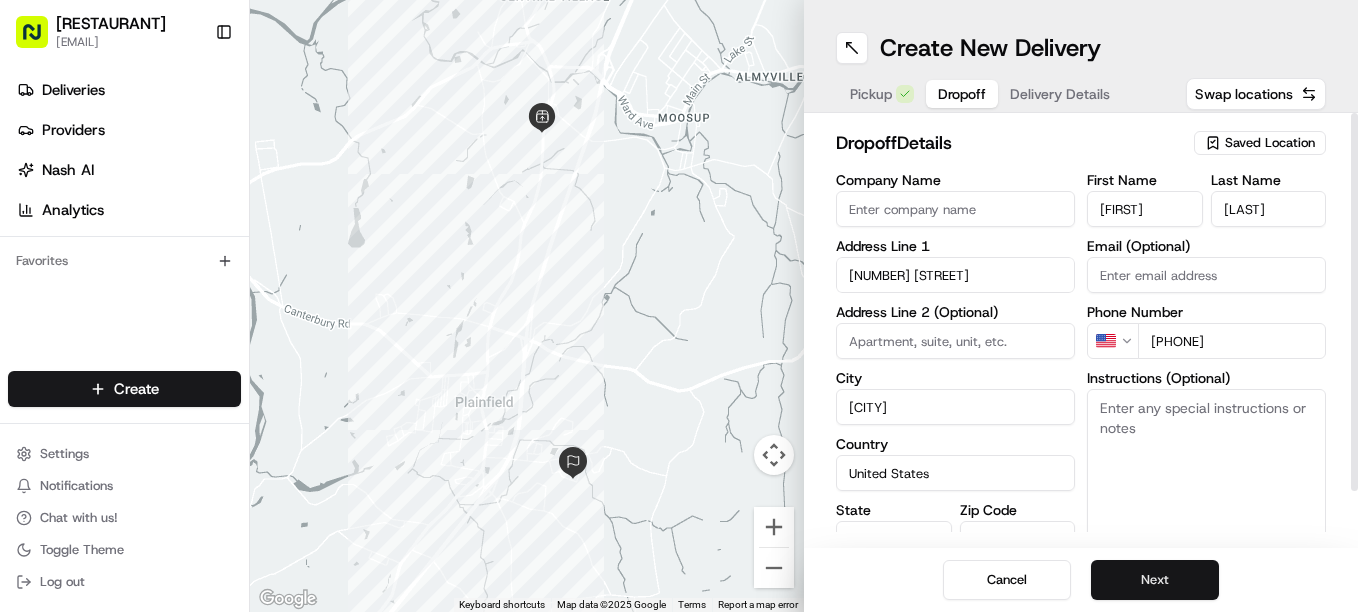 type on "[PHONE]" 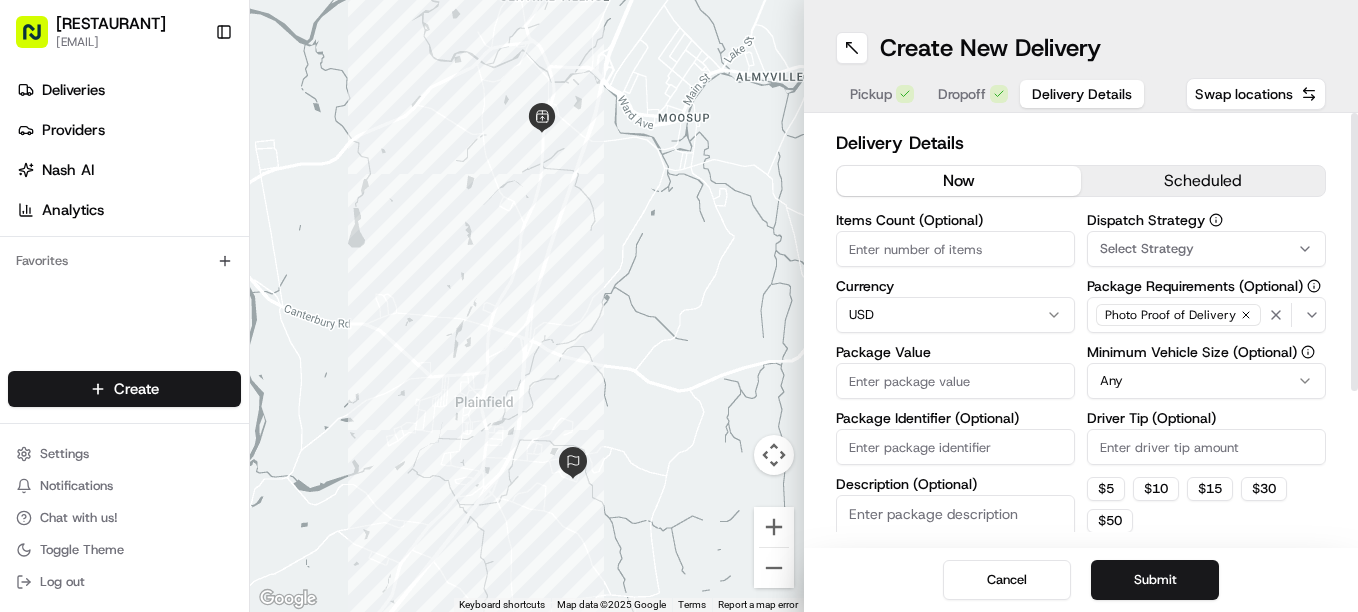 click on "Driver Tip (Optional)" at bounding box center (1206, 447) 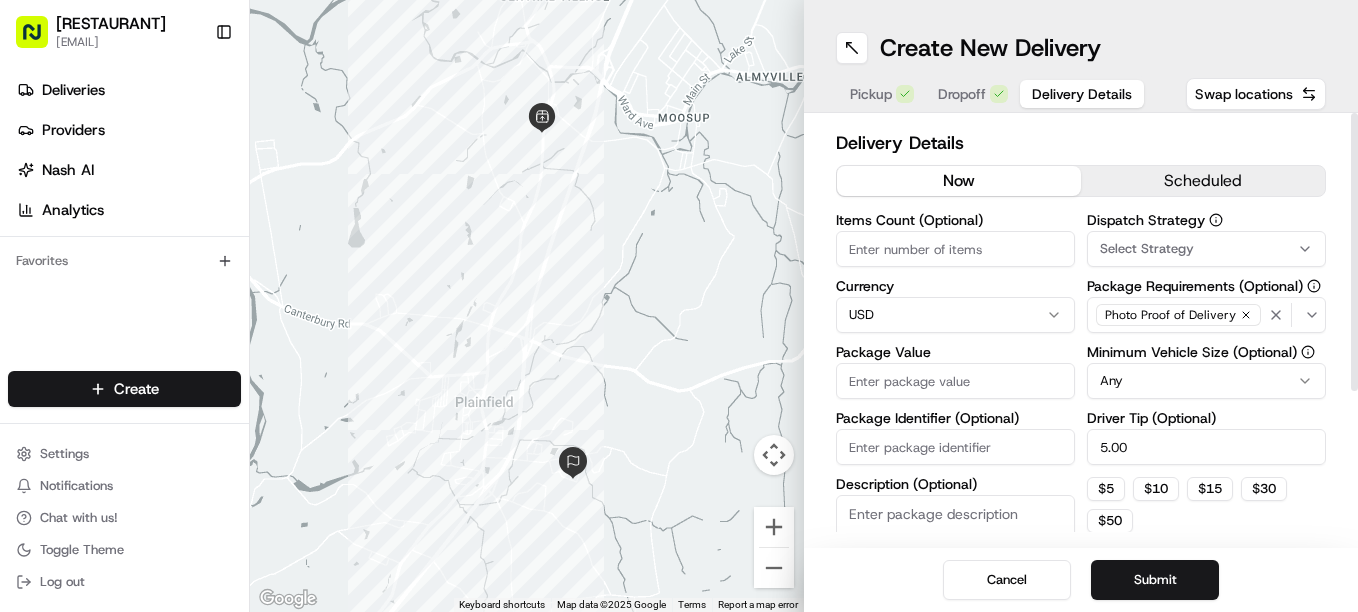 type on "5.00" 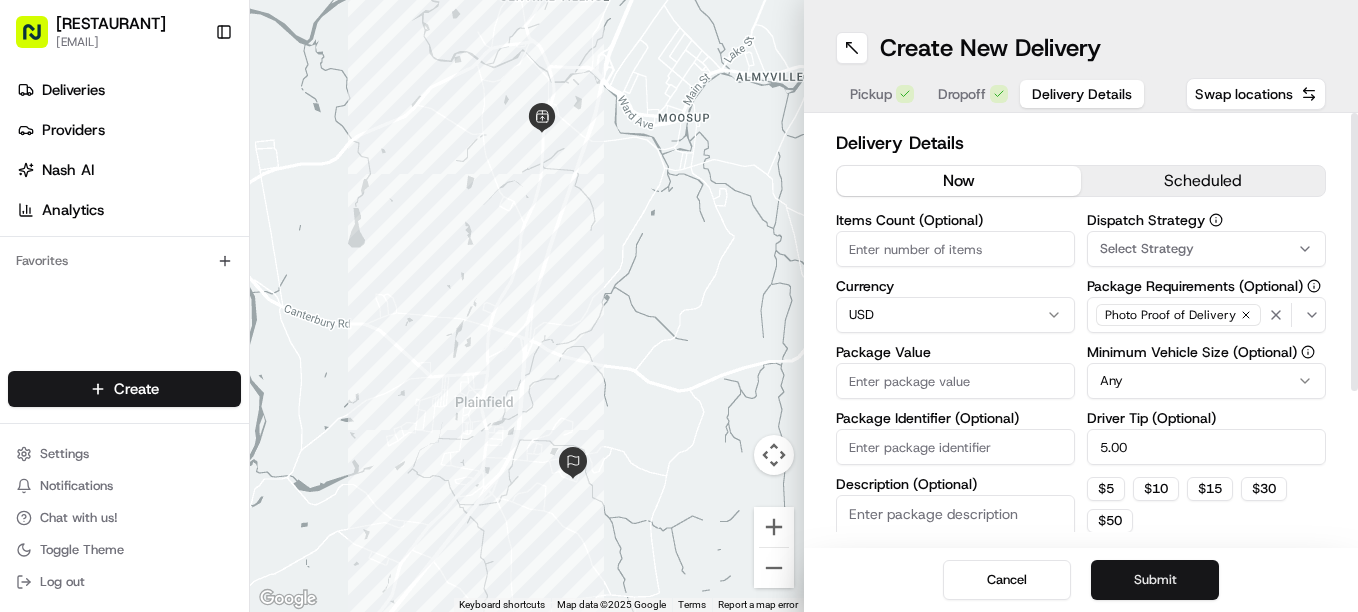 type on "[PRICE]" 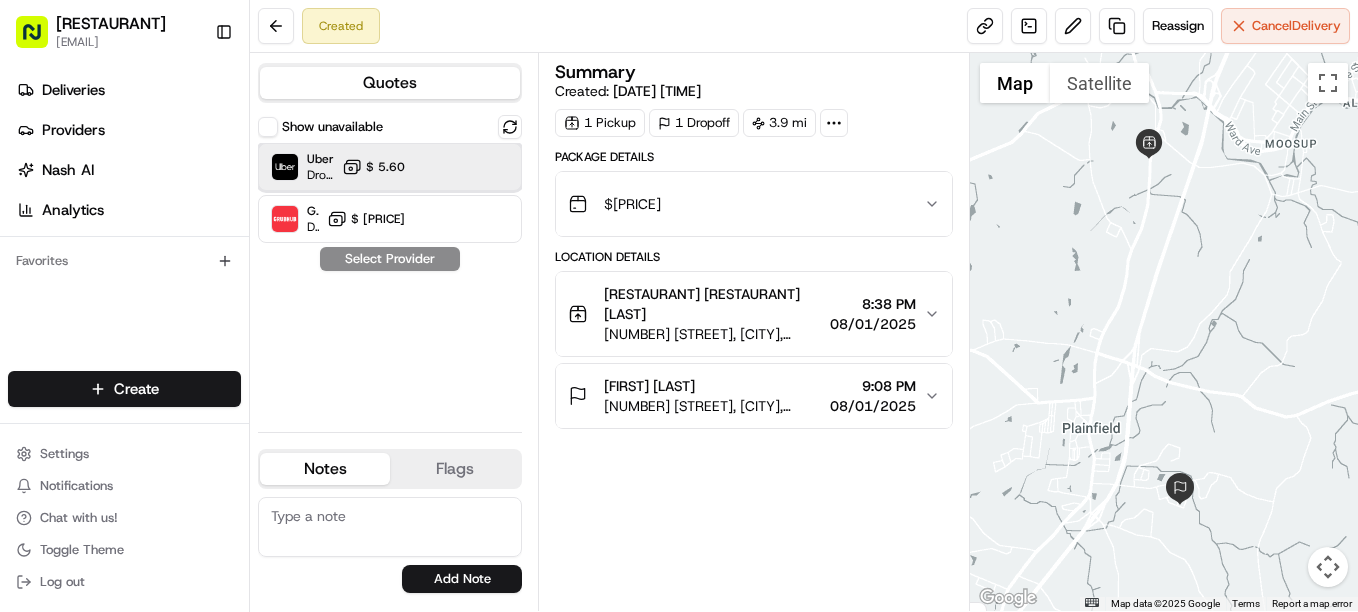 click on "[SERVICE] [SERVICE] [TIME] [CURRENCY] [PRICE]" at bounding box center (390, 167) 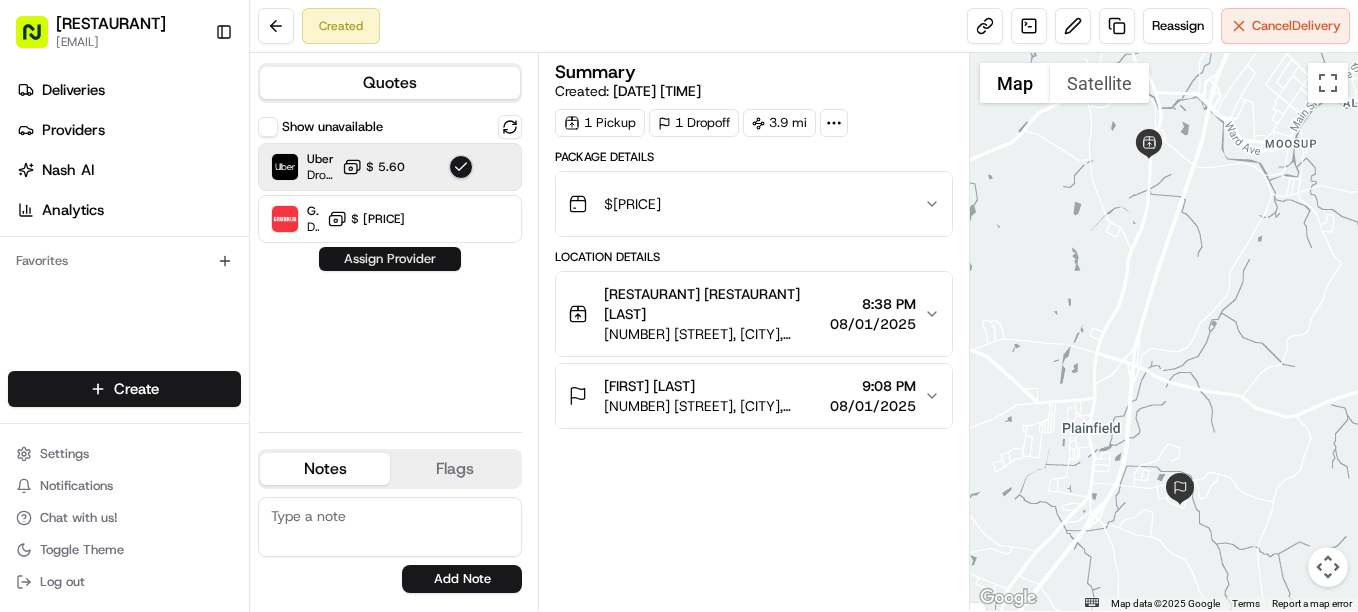 click on "Assign Provider" at bounding box center [390, 259] 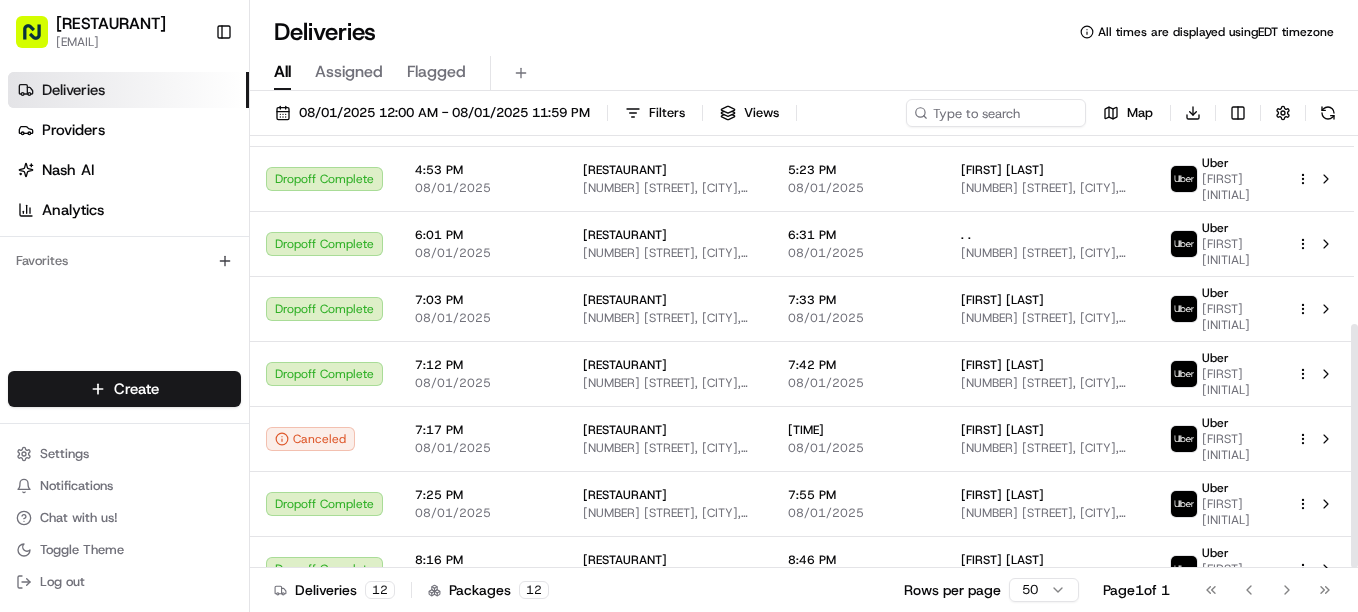scroll, scrollTop: 333, scrollLeft: 0, axis: vertical 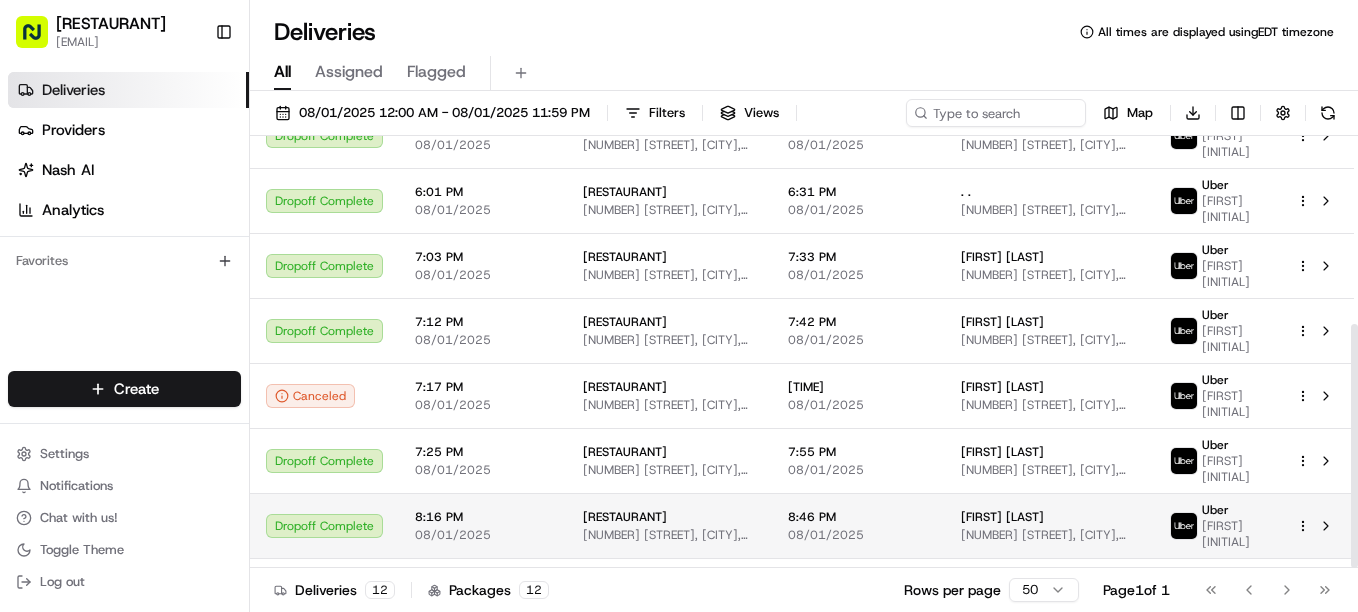 drag, startPoint x: 1361, startPoint y: 422, endPoint x: 1231, endPoint y: 504, distance: 153.701 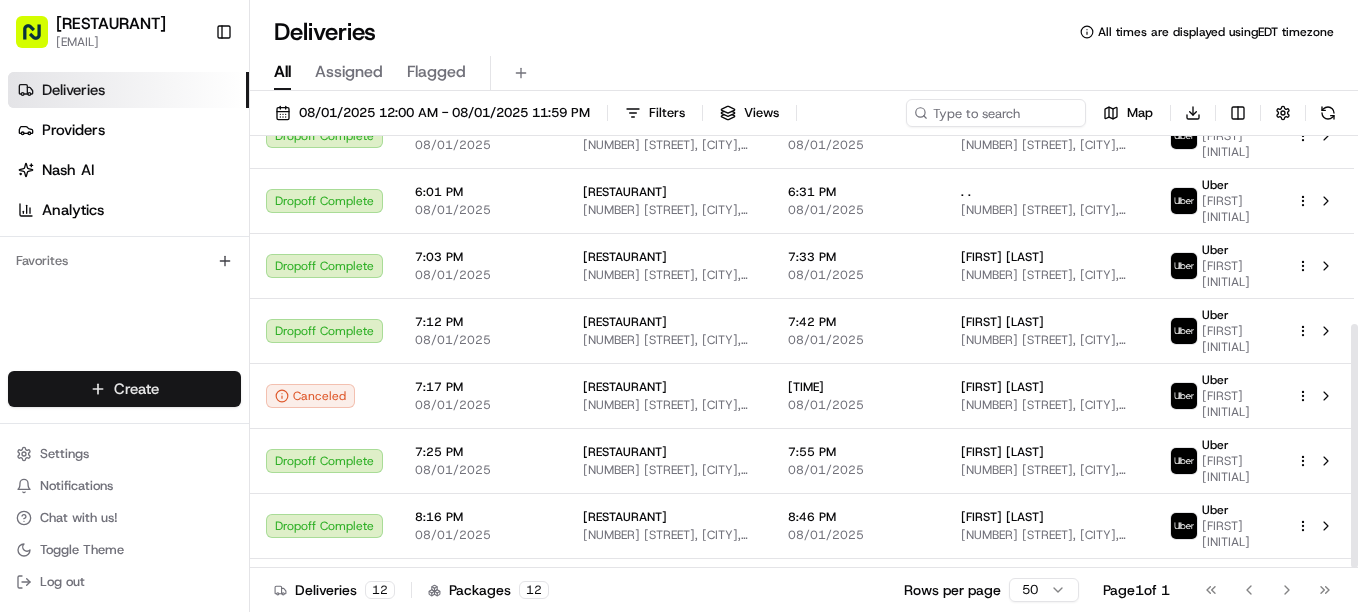 click on "[TIME] [DATE] [TIME] [RESTAURANT] [NUMBER] [STREET], [CITY], [STATE], [COUNTRY] [TIME] [FIRST] [NUMBER] [STREET], [CITY], [STATE], [ZIP], [COUNTRY] [SERVICE] [SERVICE] [SERVICE]" at bounding box center [679, 306] 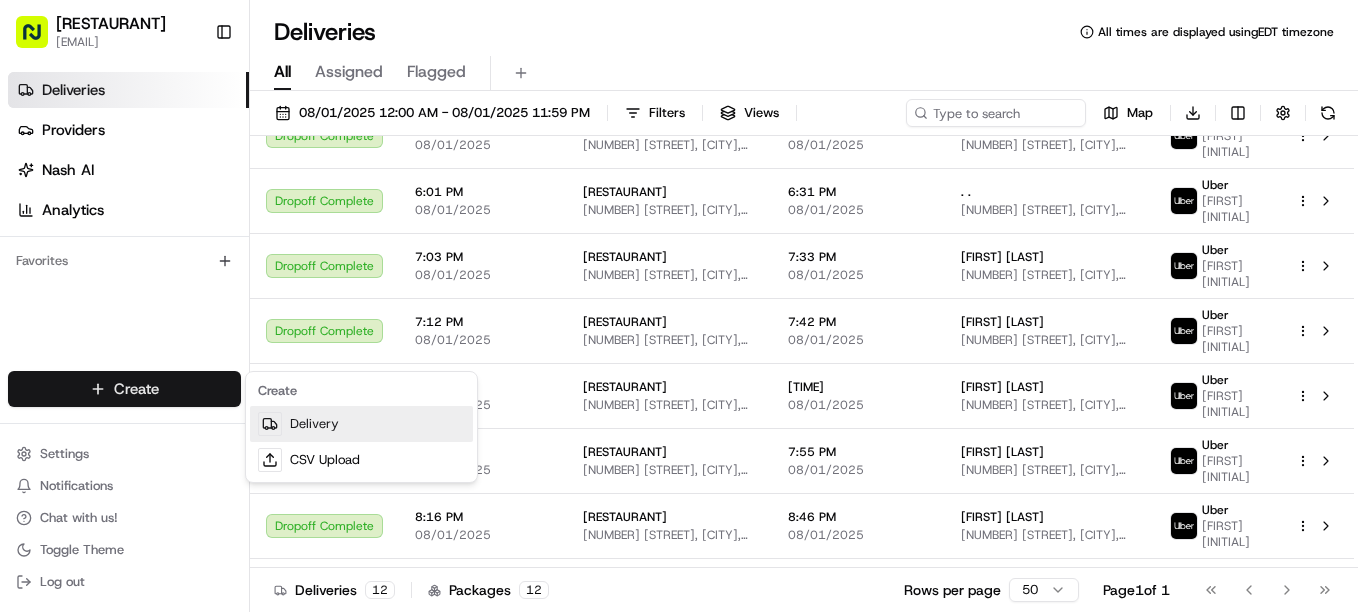 click on "Delivery" at bounding box center (361, 424) 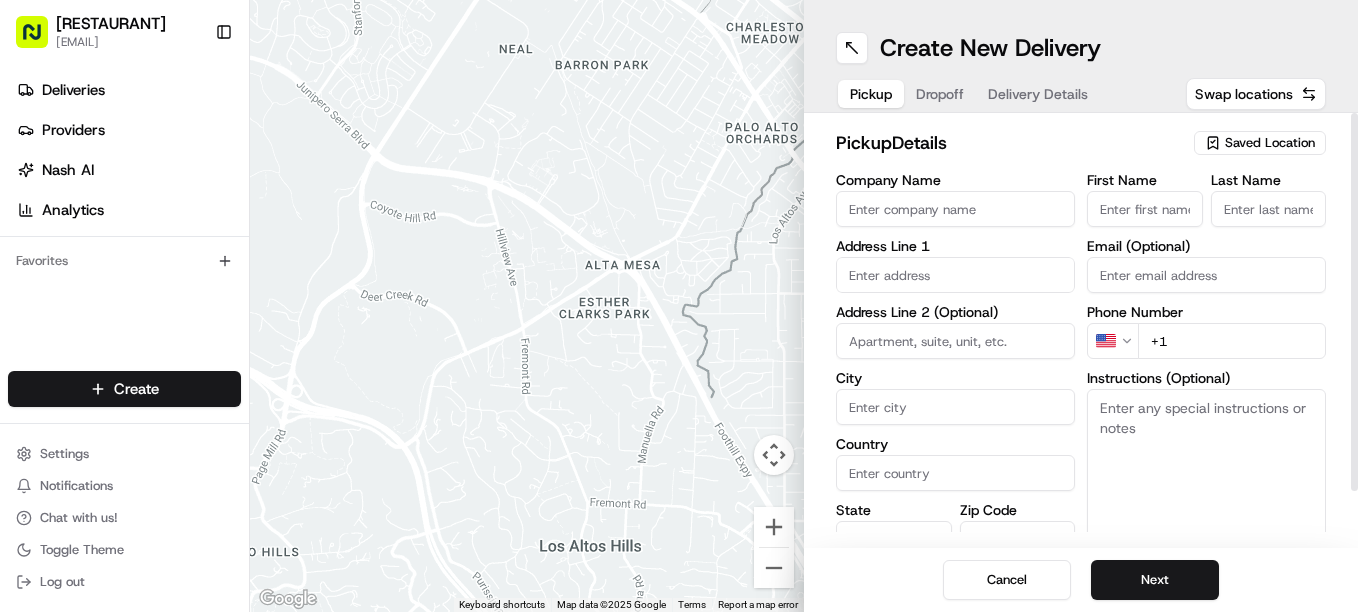 click 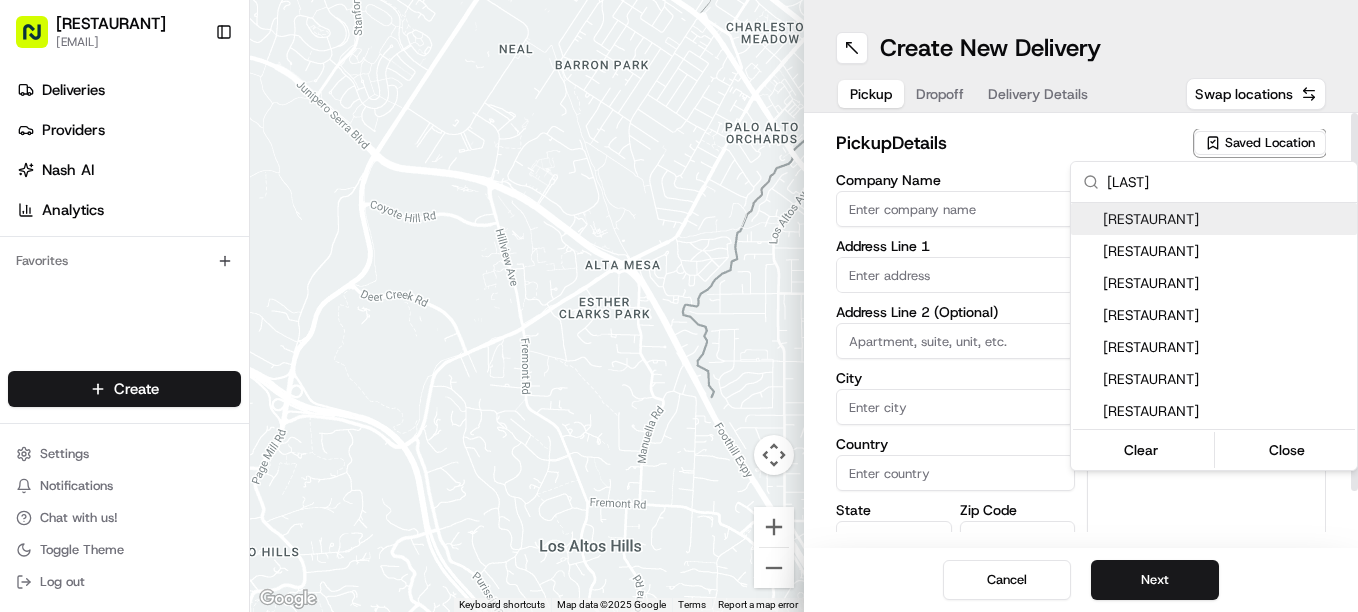 type on "[LAST]" 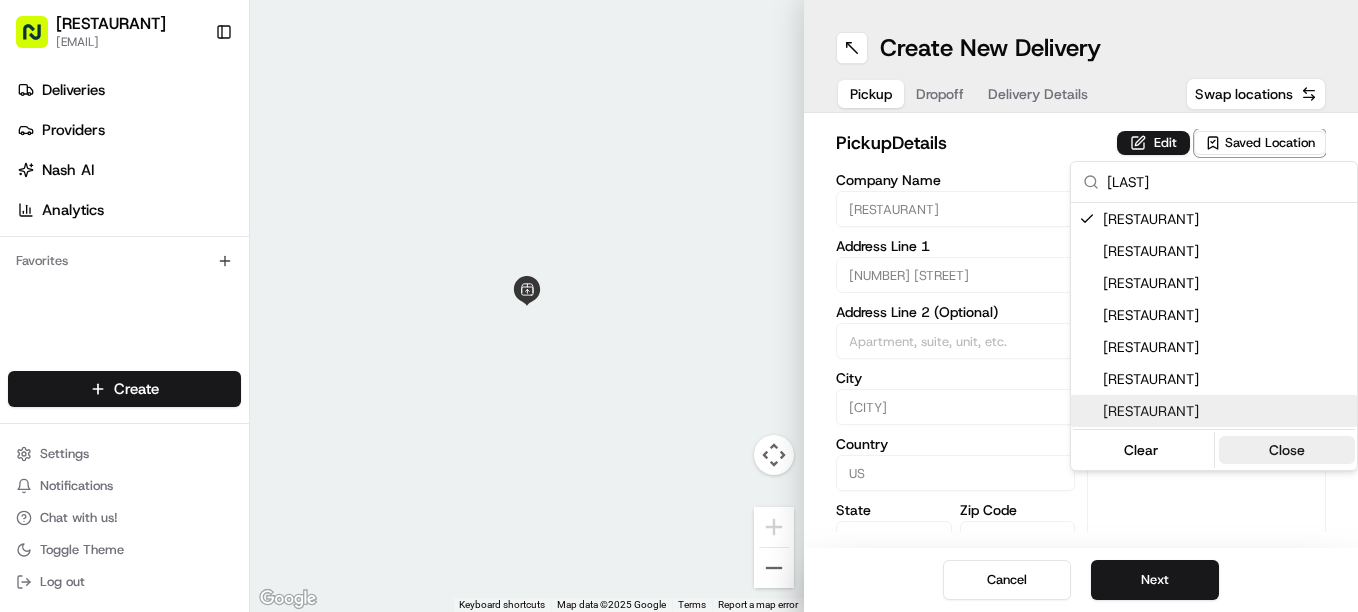click on "Close" at bounding box center [1287, 450] 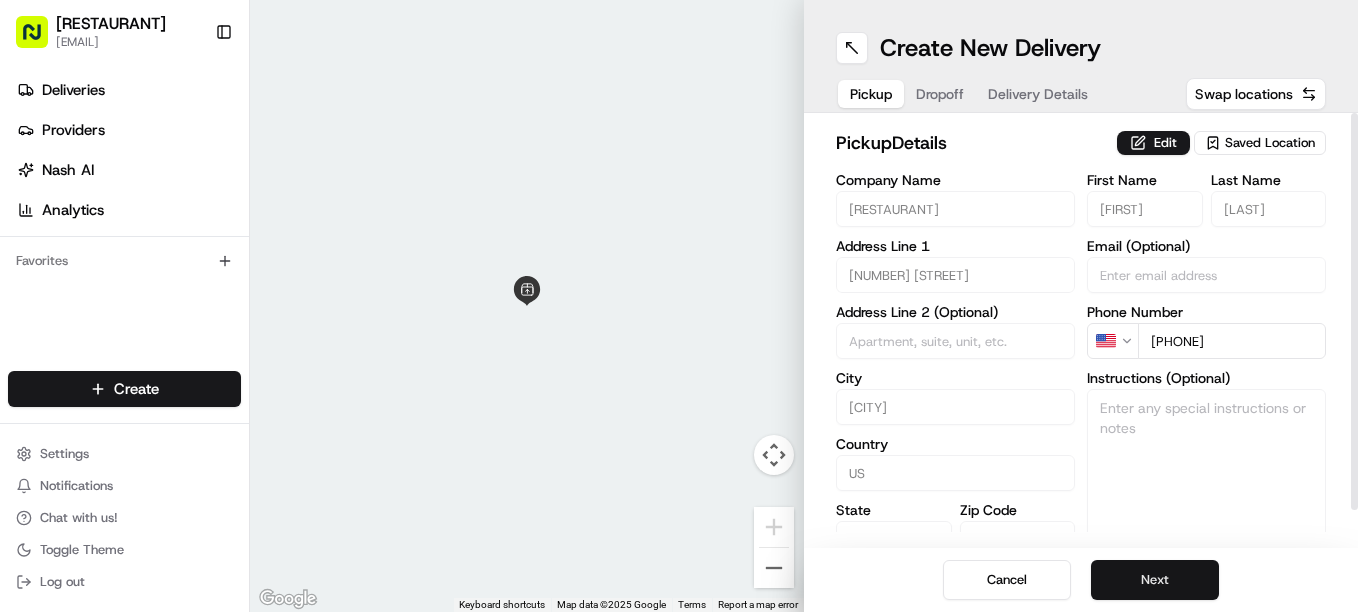 click on "Next" at bounding box center [1155, 580] 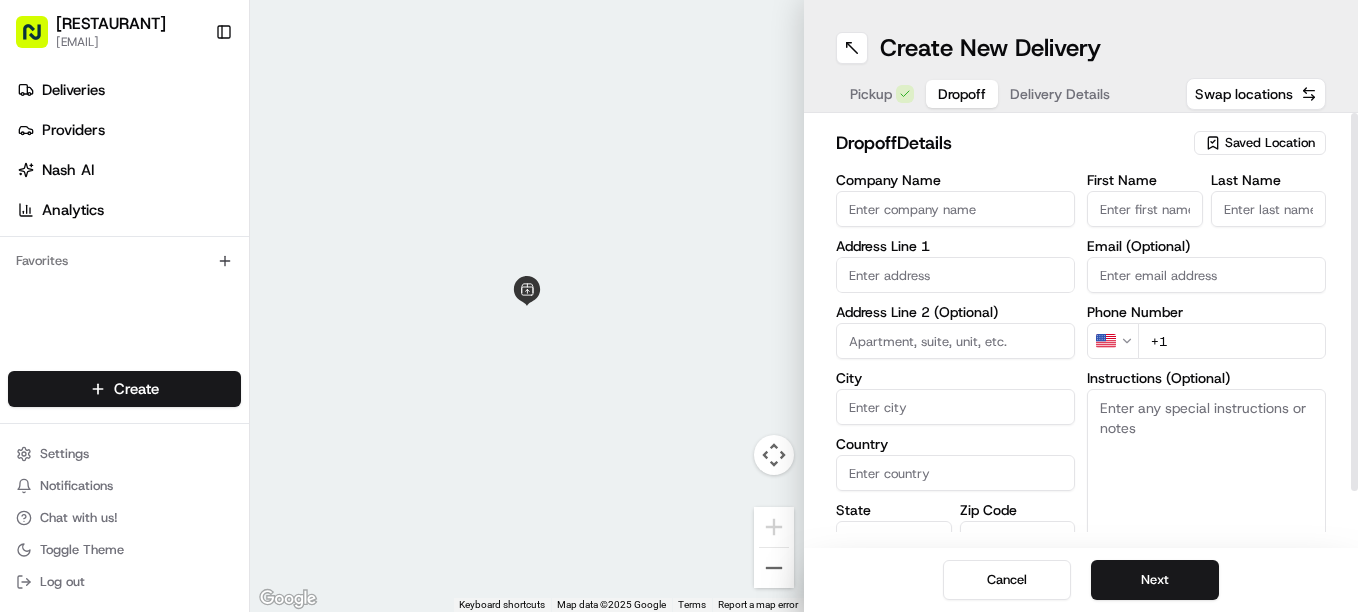 click on "First Name" at bounding box center (1145, 209) 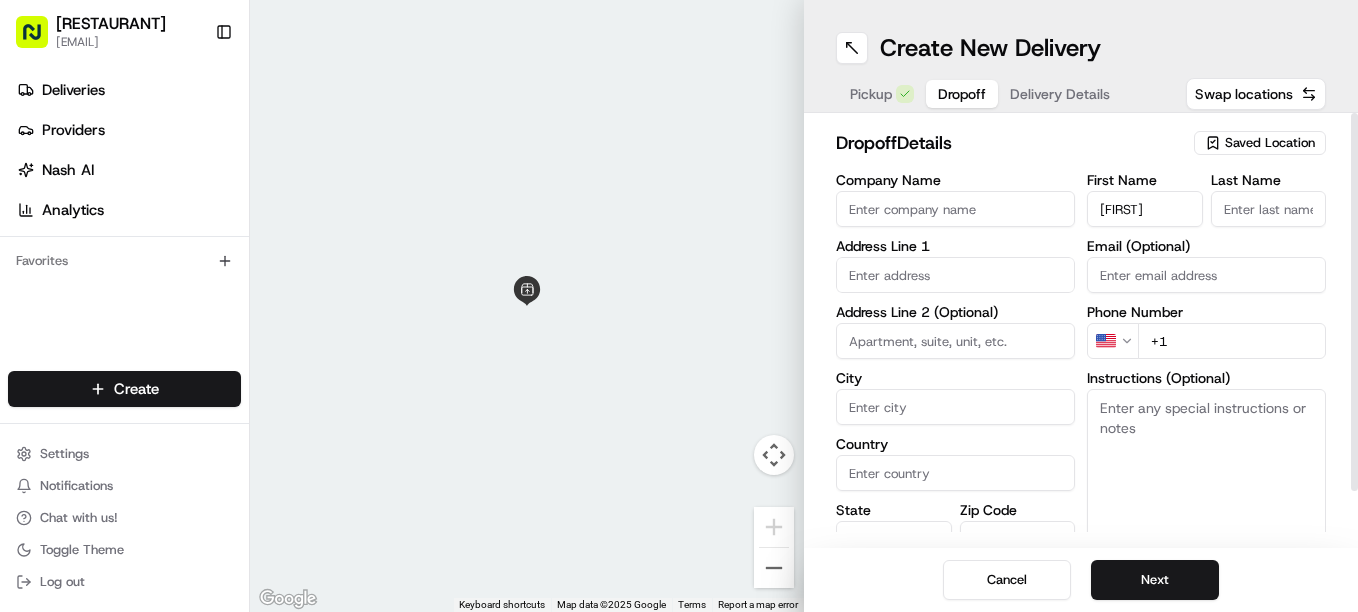 type on "[FIRST]" 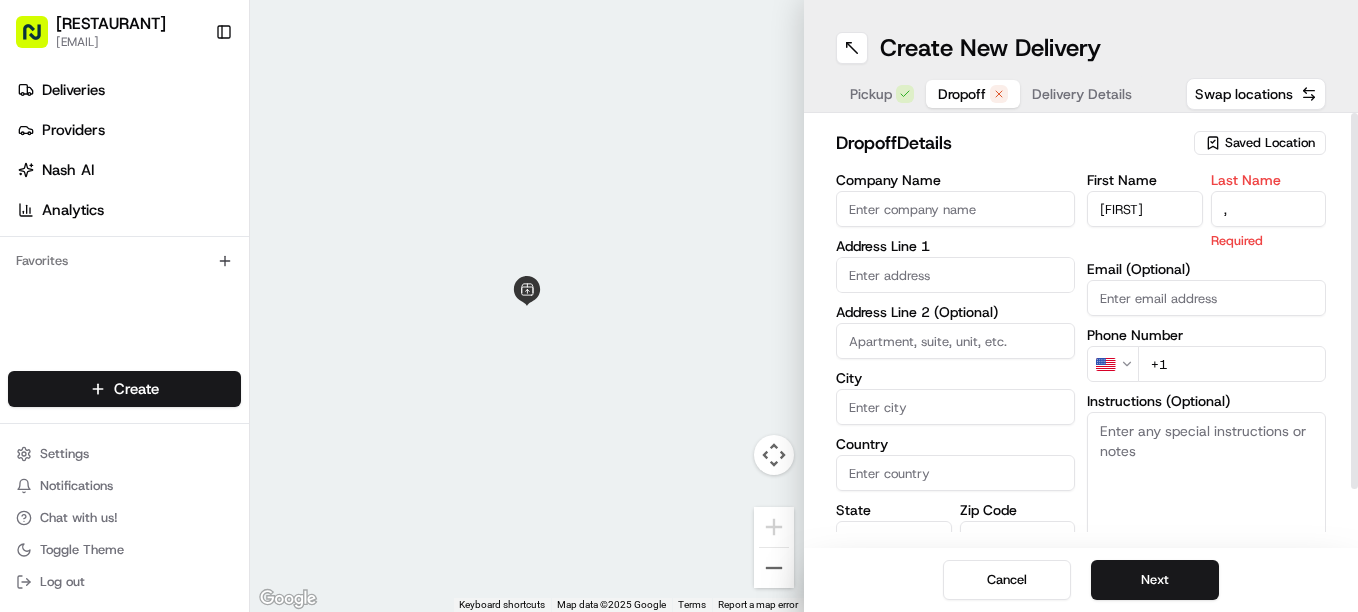 type on "," 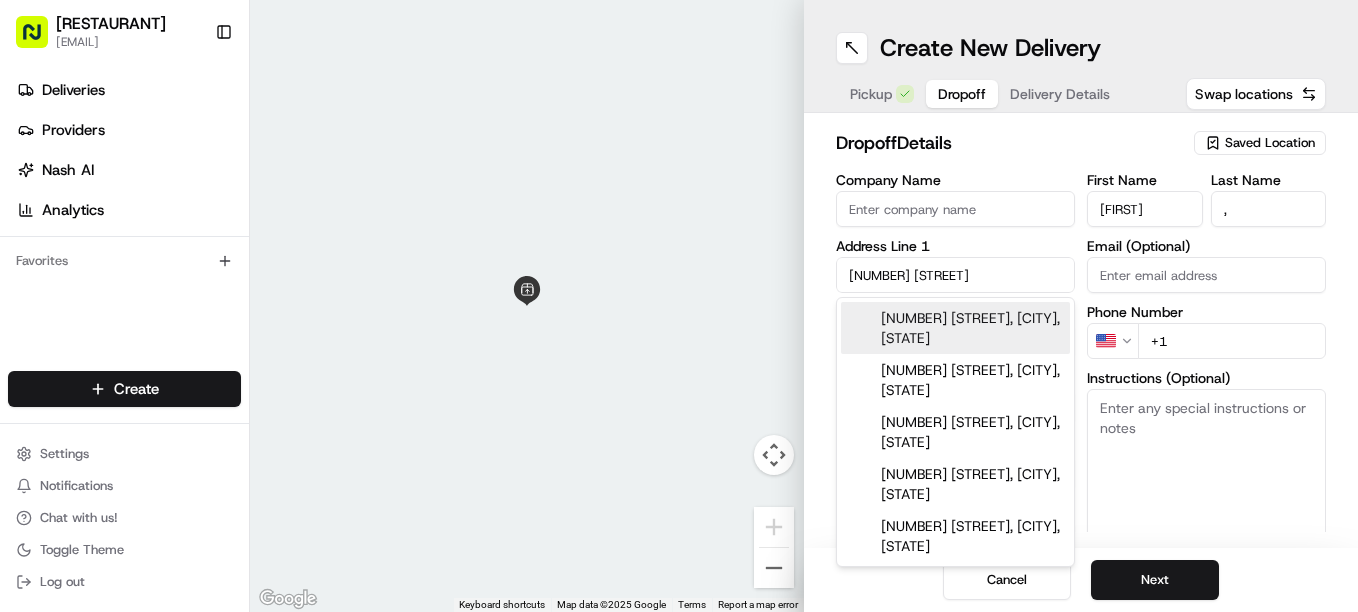 click on "[NUMBER] [STREET], [CITY], [STATE]" at bounding box center (955, 328) 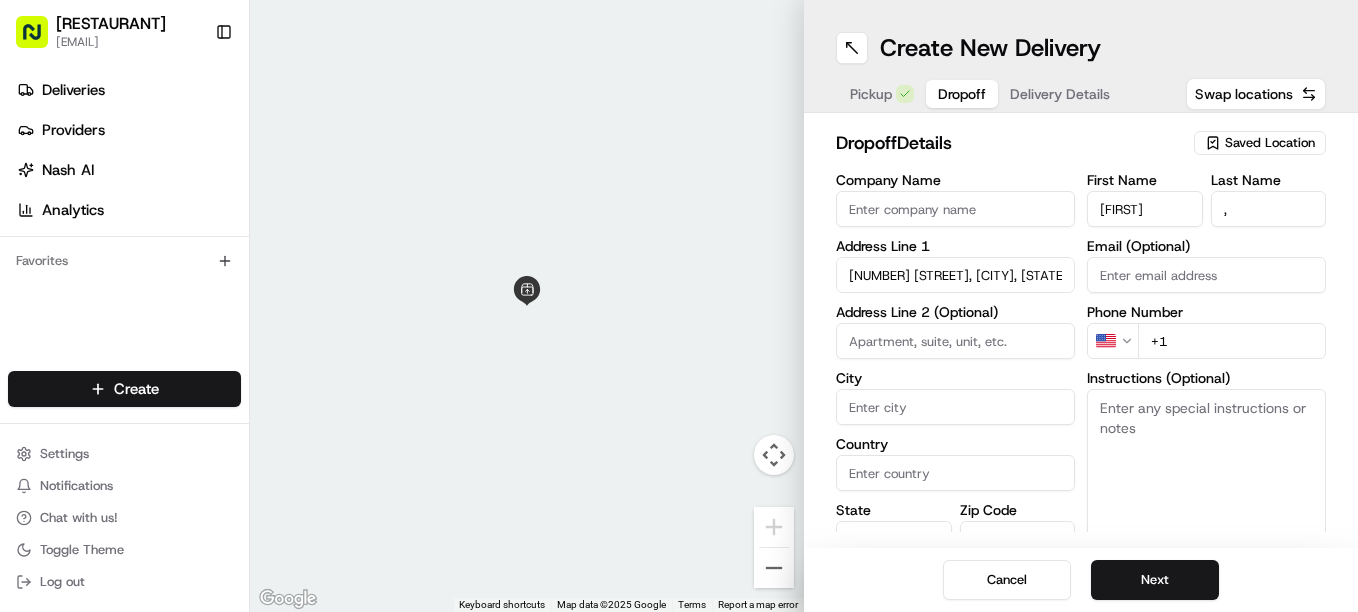 type on "[NUMBER] [STREET], [CITY], [STATE], [ZIP], [COUNTRY]" 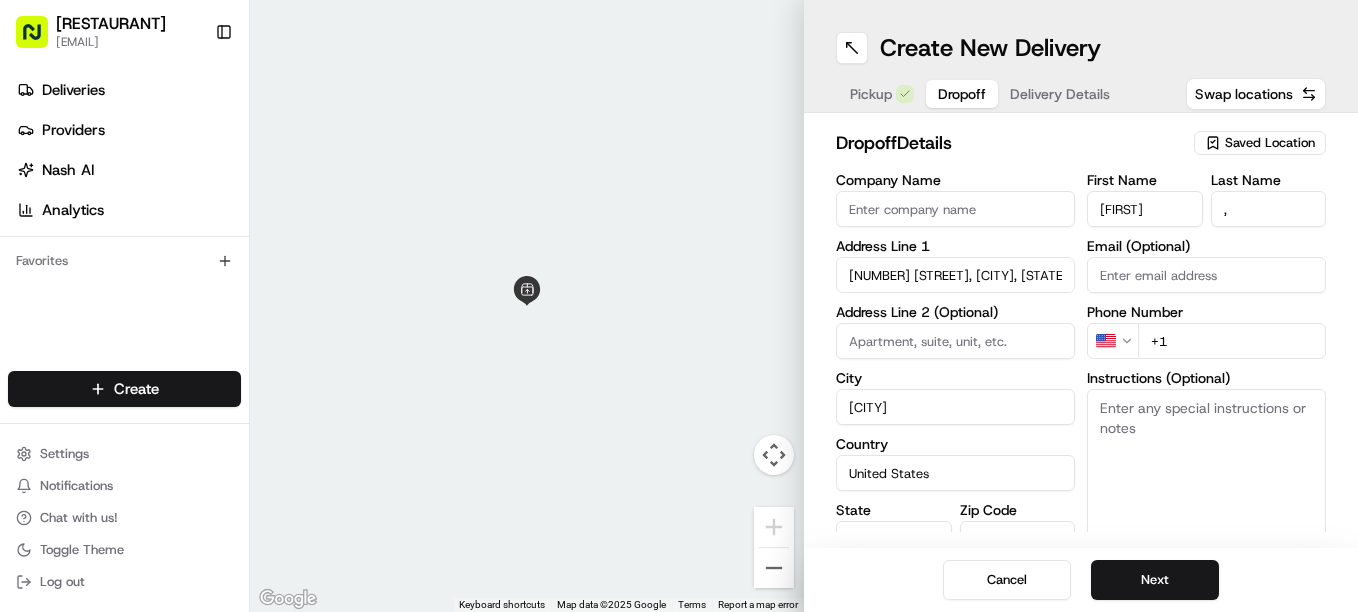type on "[NUMBER] [STREET]" 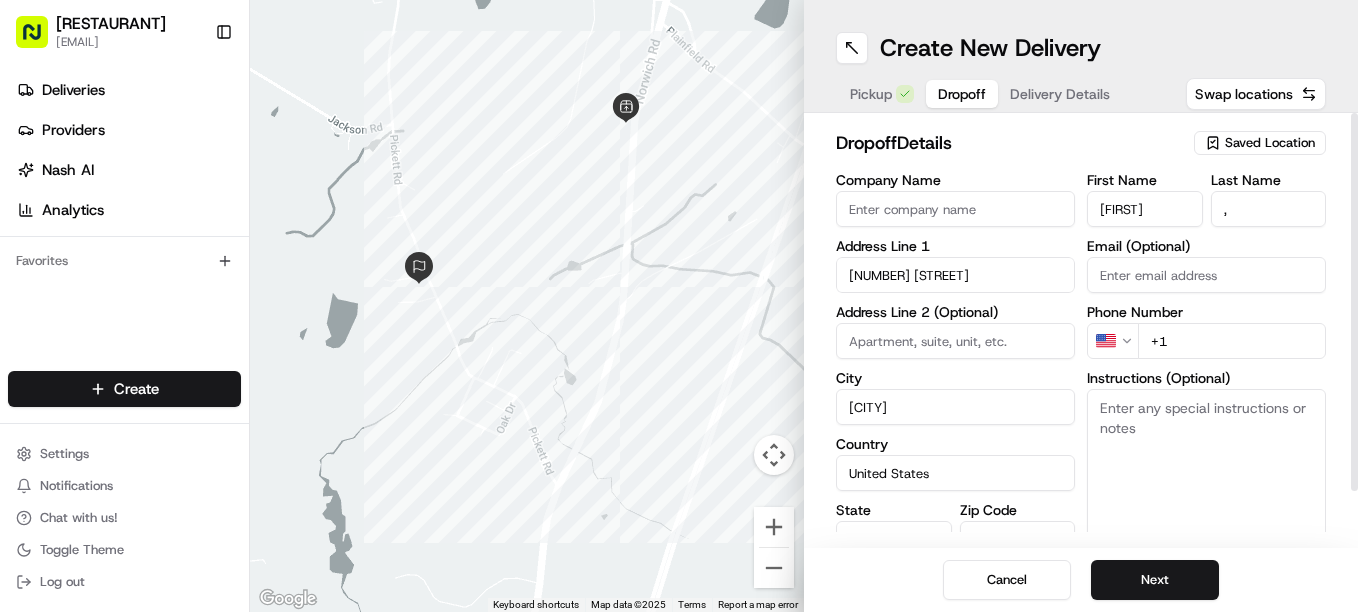 click on "+1" at bounding box center [1232, 341] 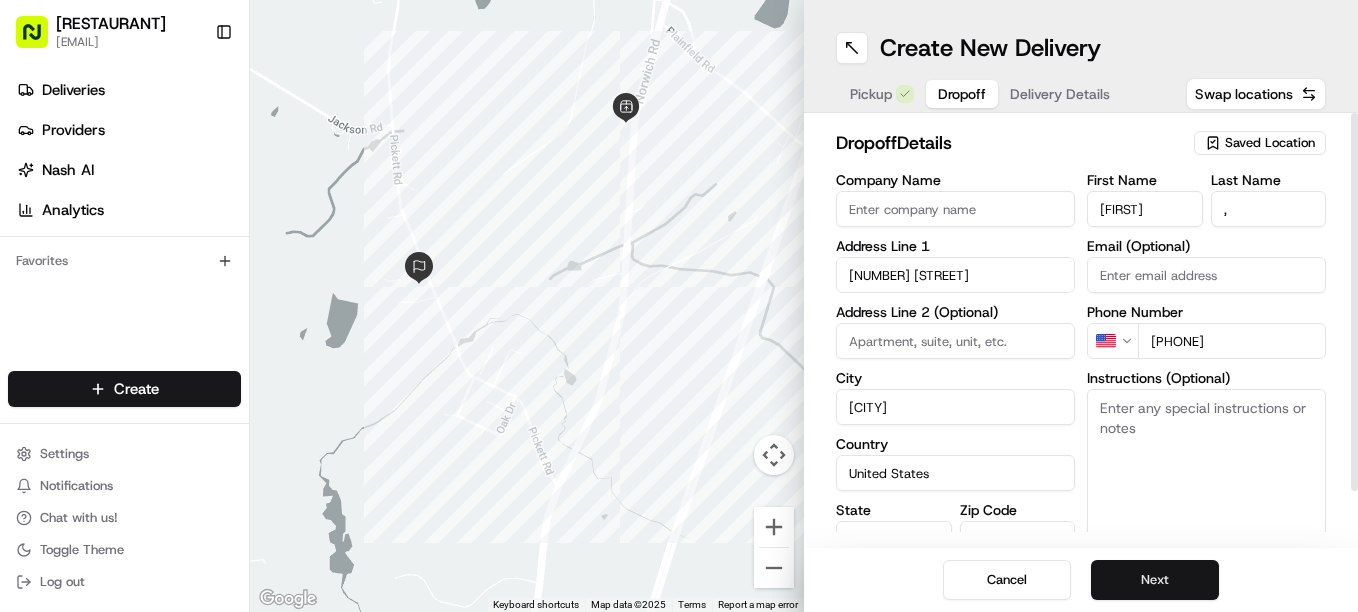 type on "[PHONE]" 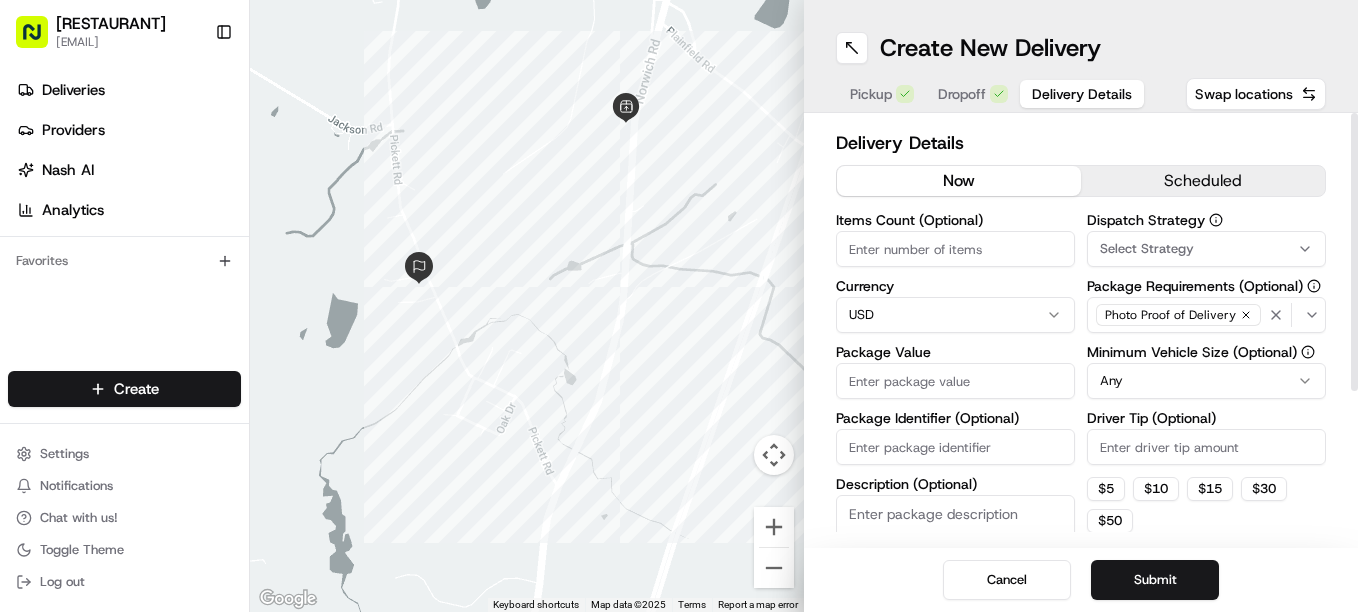 drag, startPoint x: 1169, startPoint y: 444, endPoint x: 1007, endPoint y: 402, distance: 167.35591 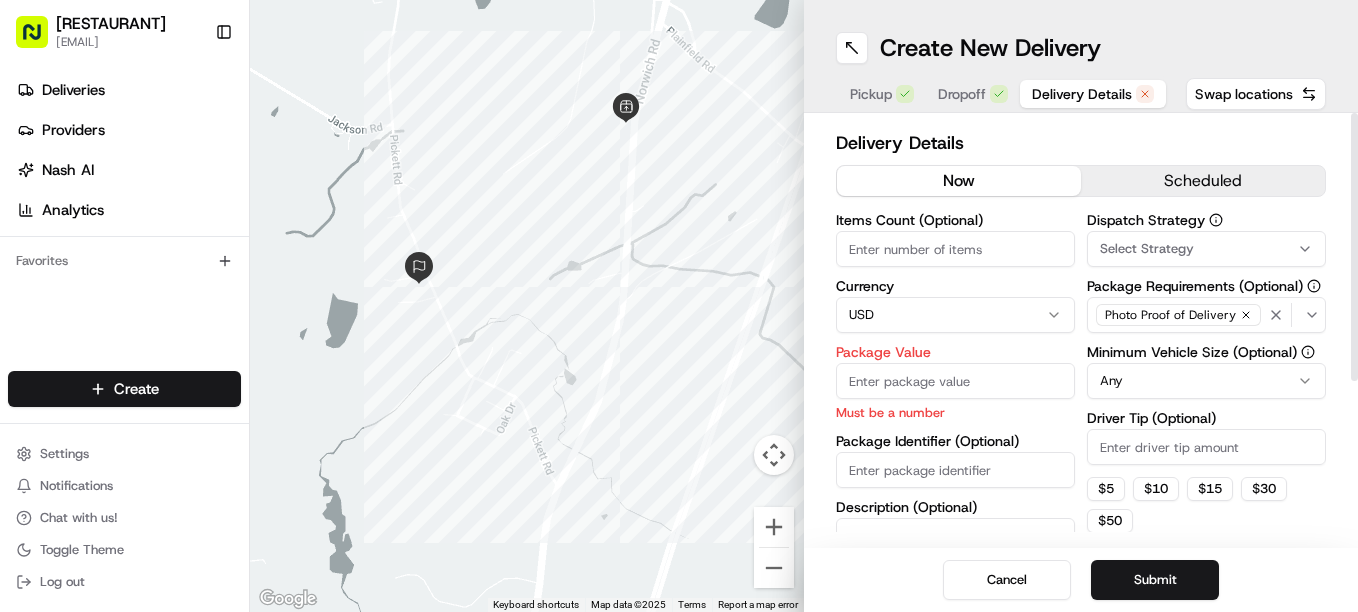 click on "Driver Tip (Optional)" at bounding box center [1206, 447] 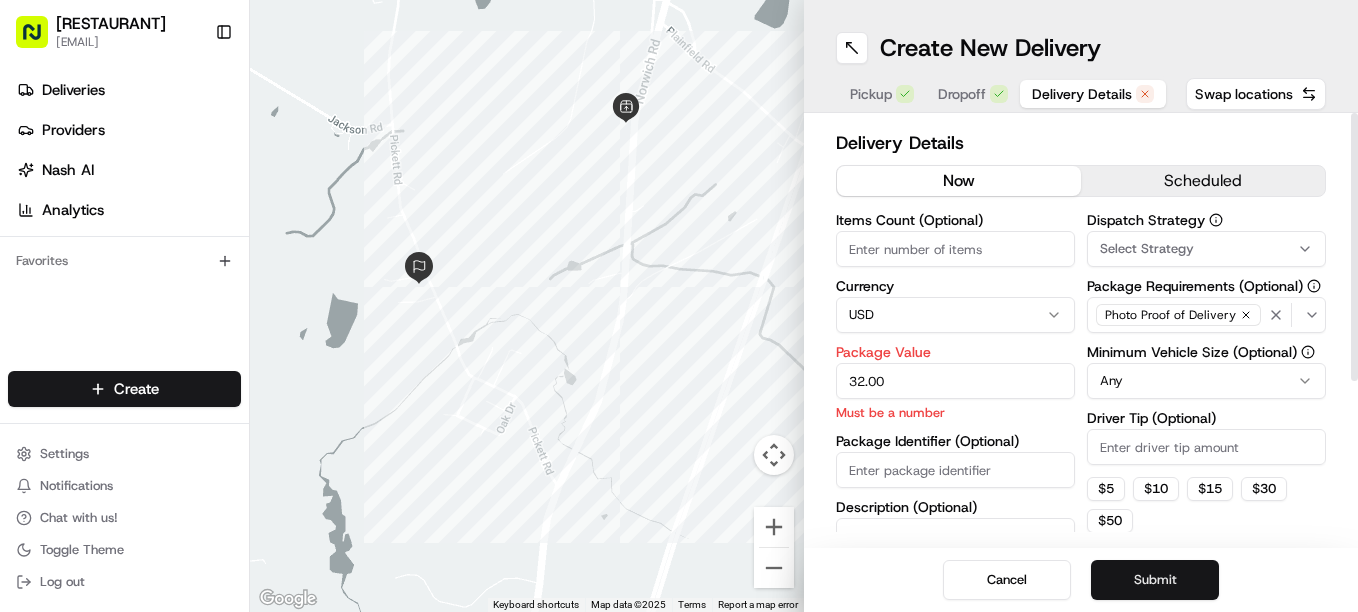 type on "32.00" 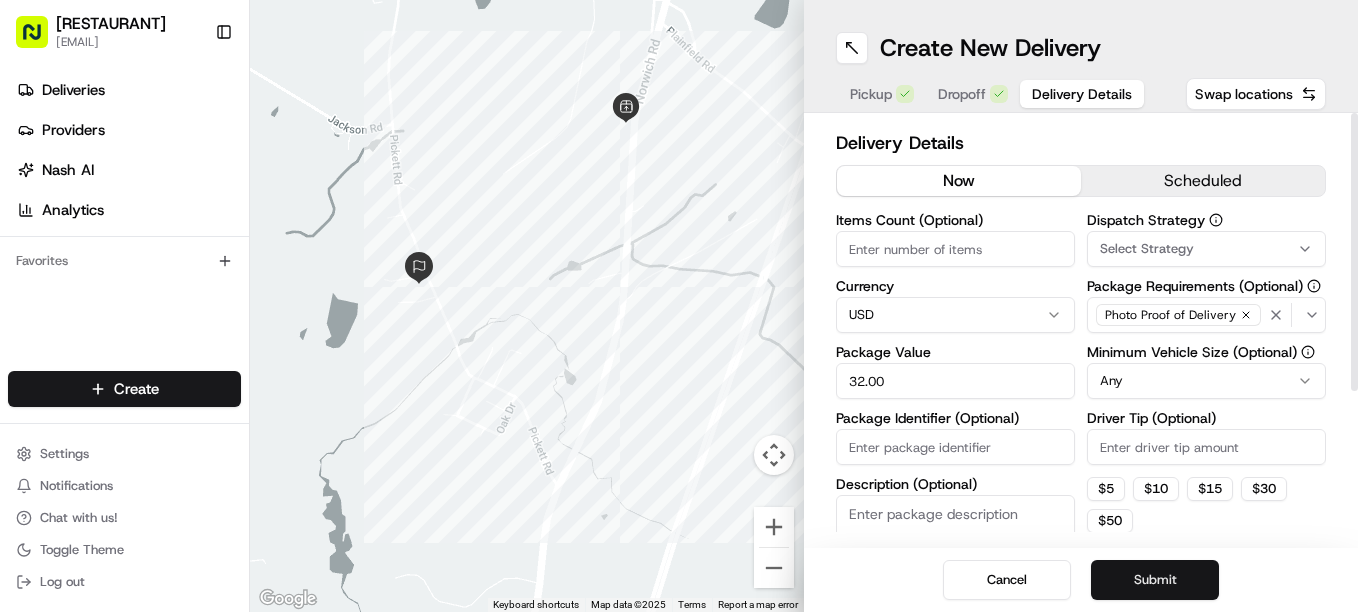 click on "Submit" at bounding box center [1155, 580] 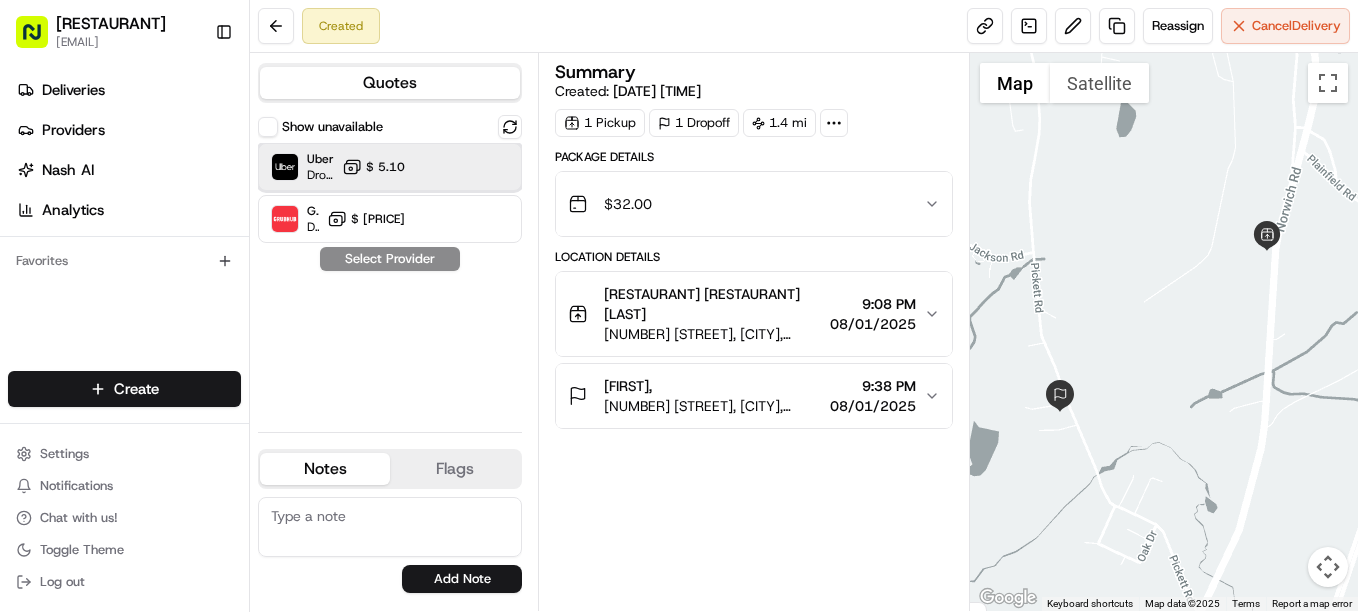 click on "[SERVICE] [SERVICE] [TIME] [CURRENCY] [PRICE]" at bounding box center [390, 167] 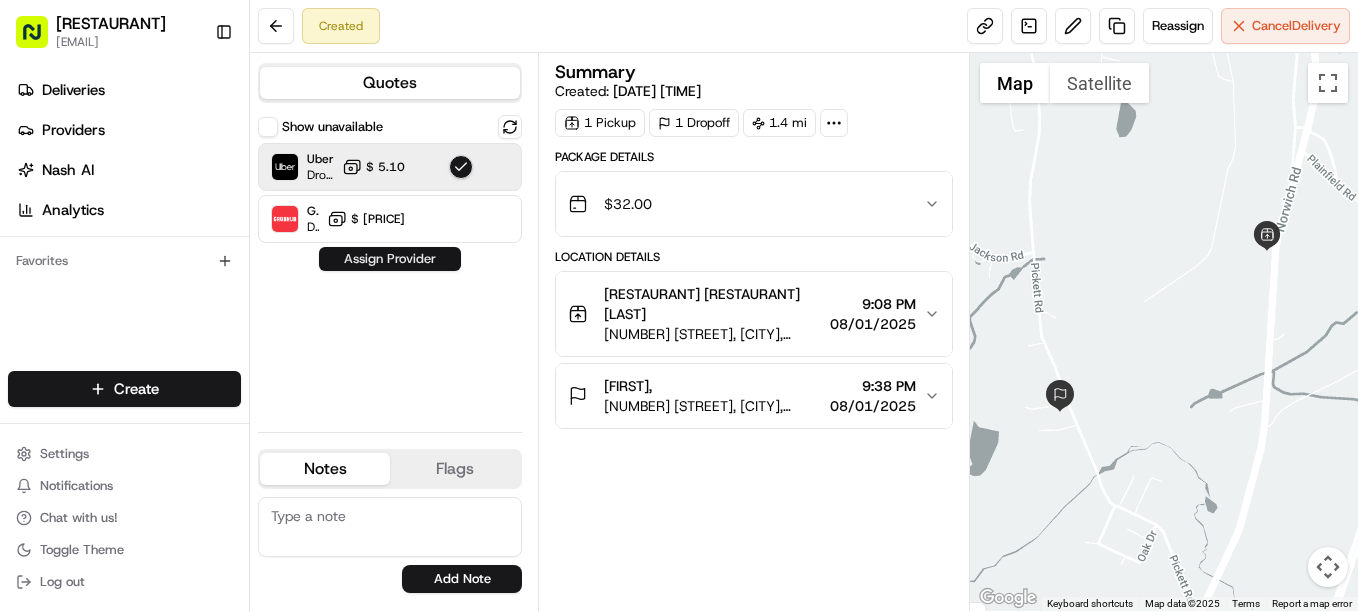 click on "Assign Provider" at bounding box center [390, 259] 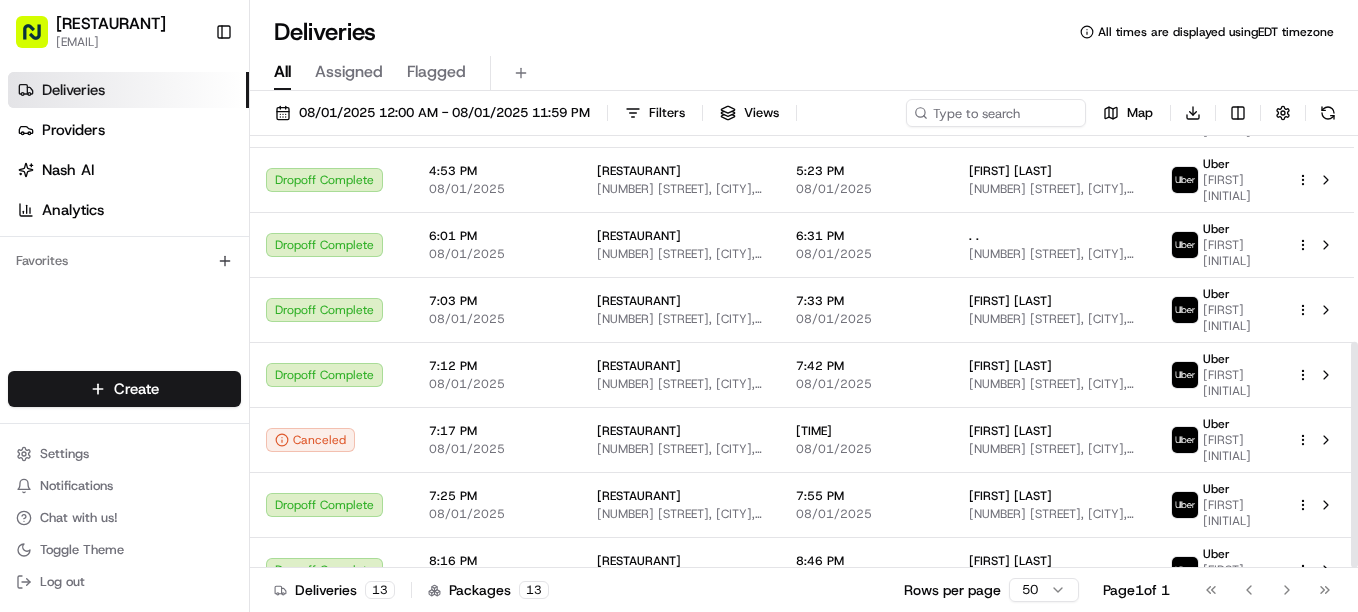 scroll, scrollTop: 393, scrollLeft: 0, axis: vertical 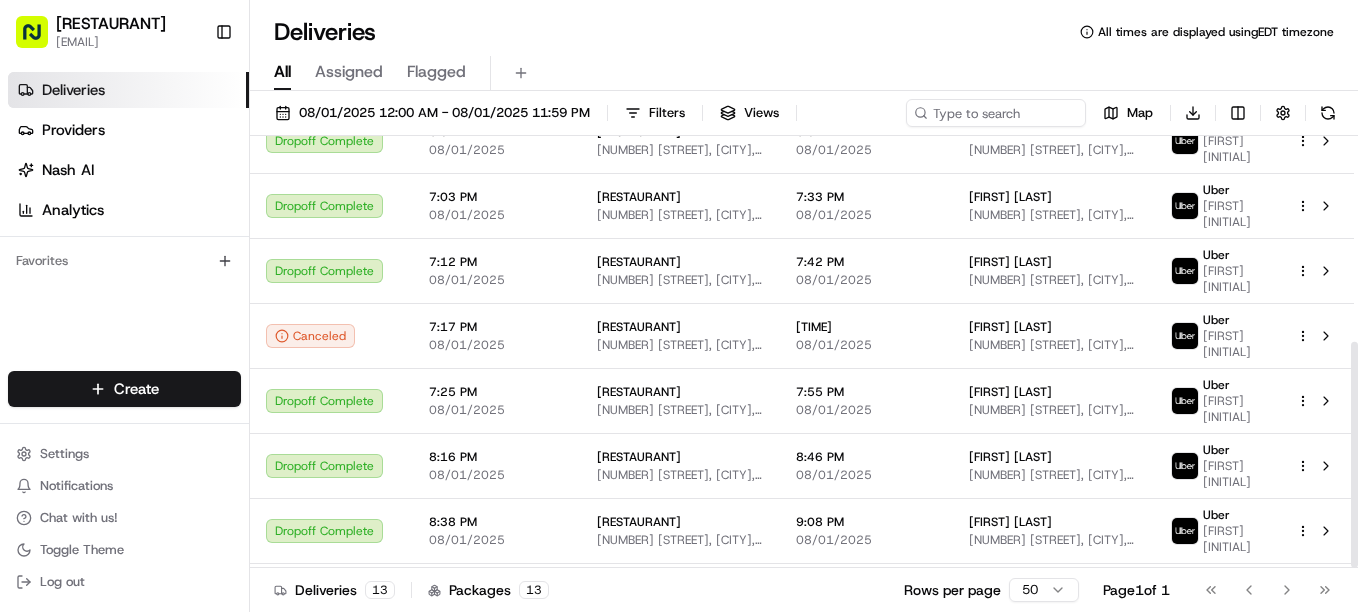 drag, startPoint x: 1357, startPoint y: 279, endPoint x: 1357, endPoint y: 485, distance: 206 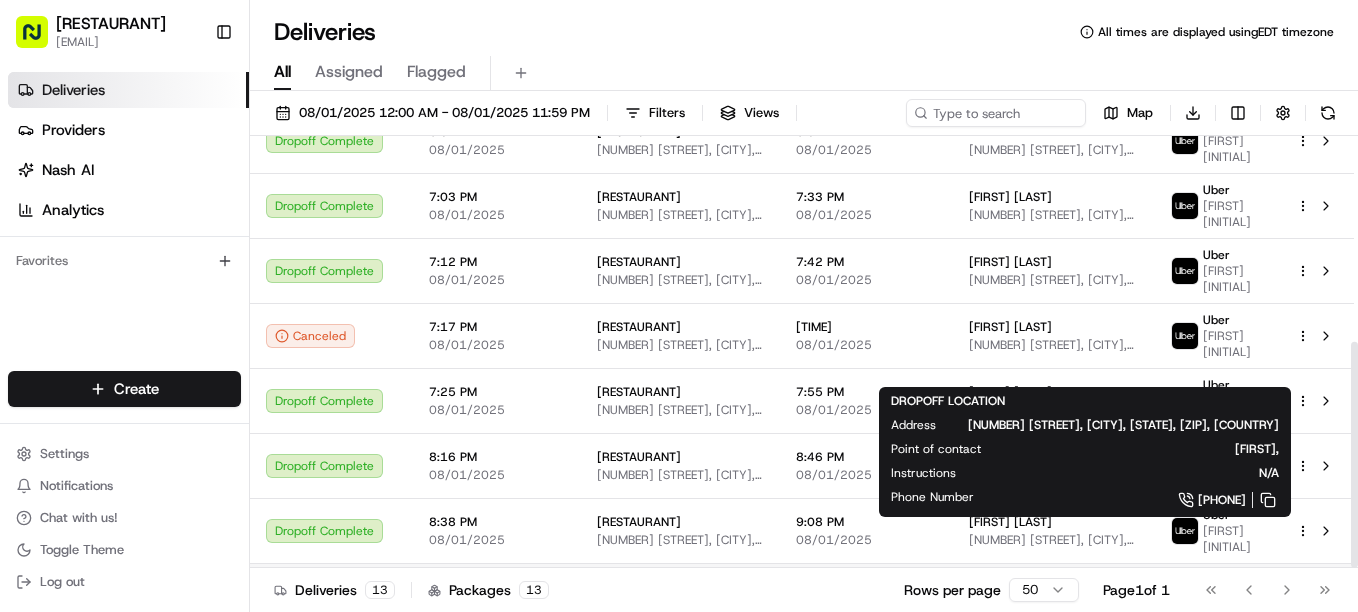 click on "[NUMBER] [STREET], [CITY], [STATE], [ZIP], [COUNTRY]" at bounding box center [1054, 602] 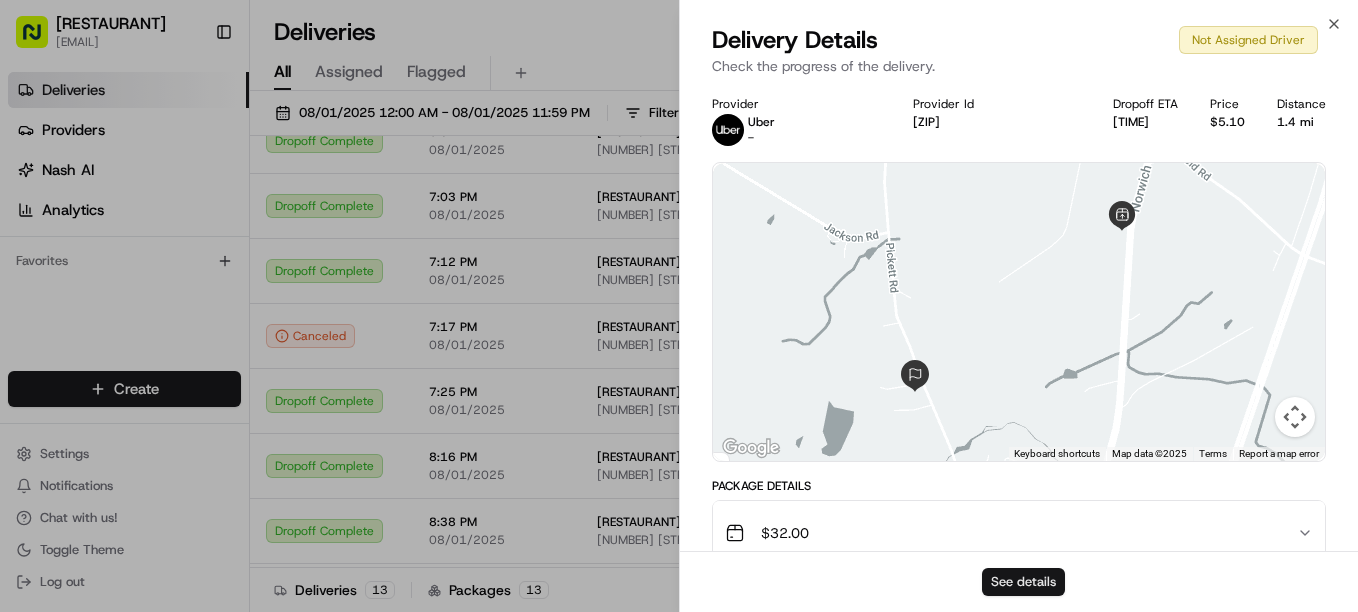 click on "See details" at bounding box center [1023, 582] 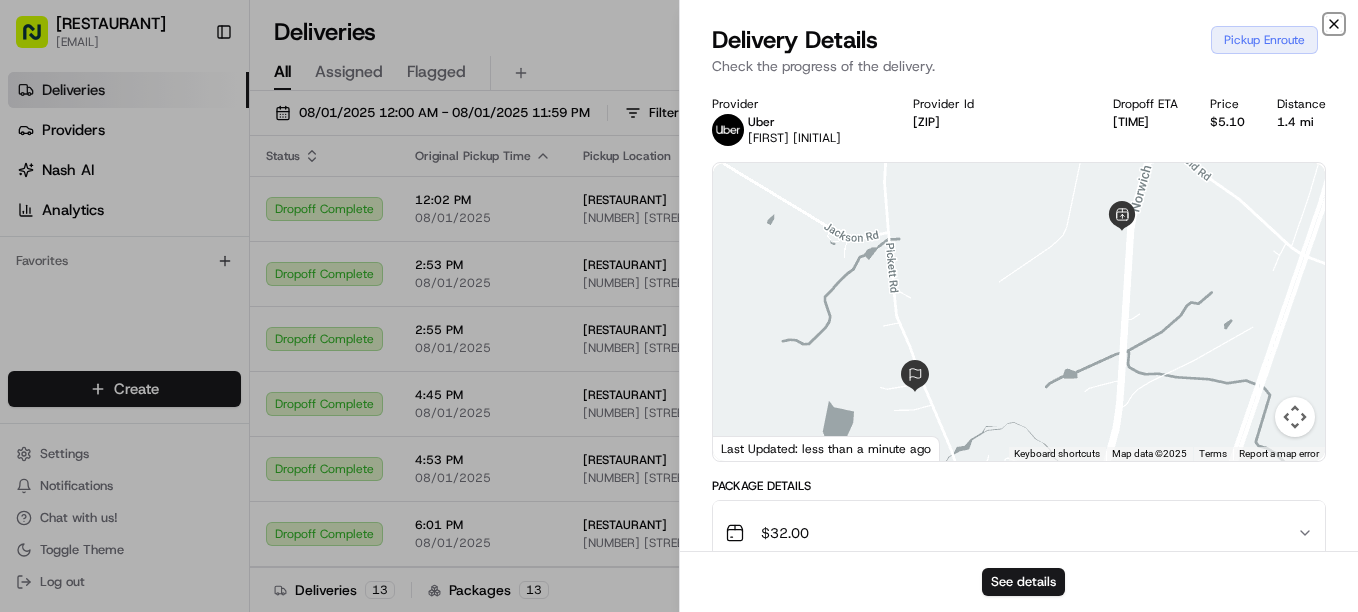 click 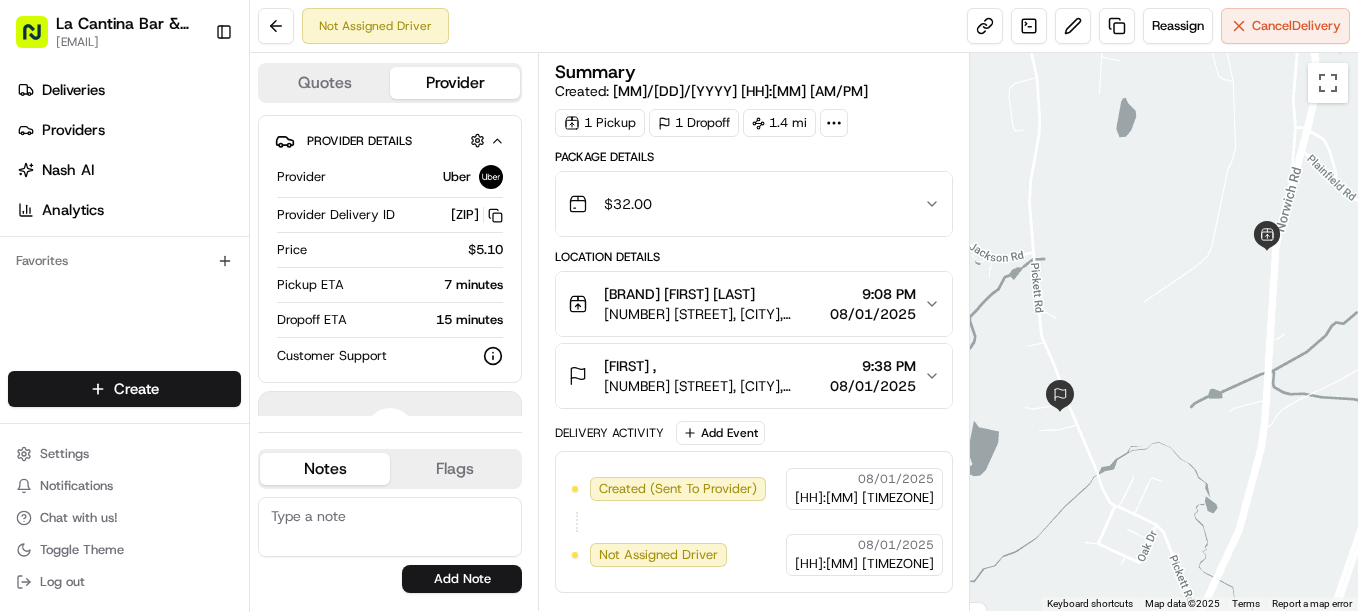 scroll, scrollTop: 0, scrollLeft: 0, axis: both 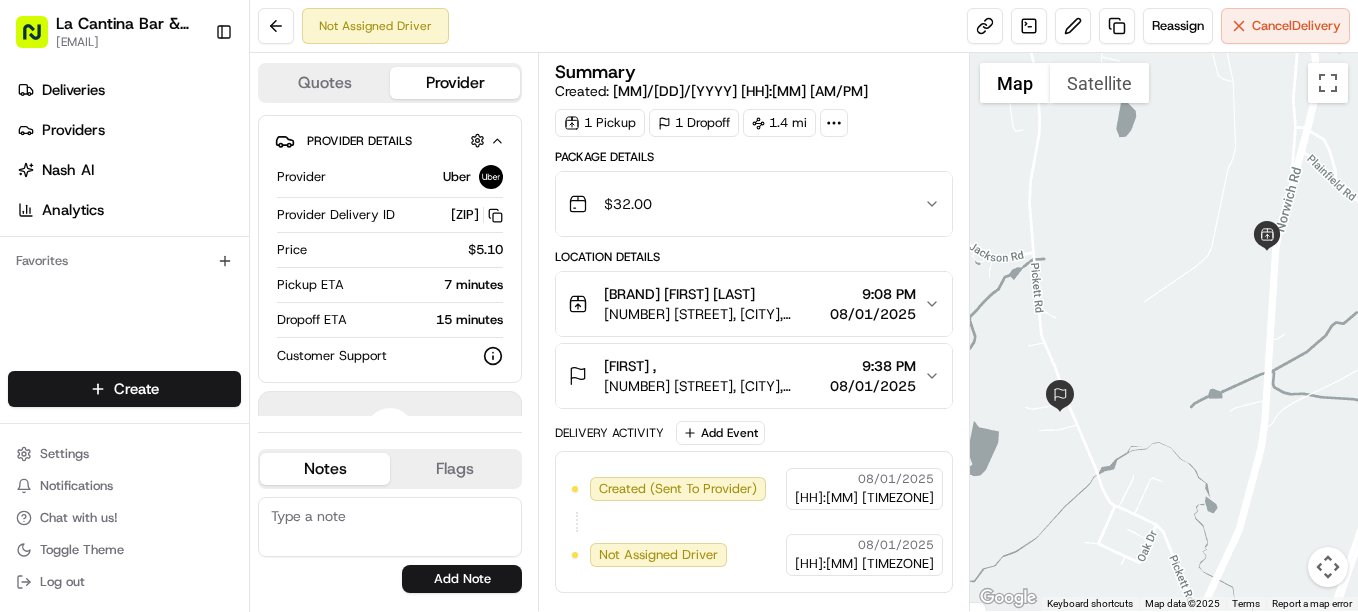 click at bounding box center (1328, 567) 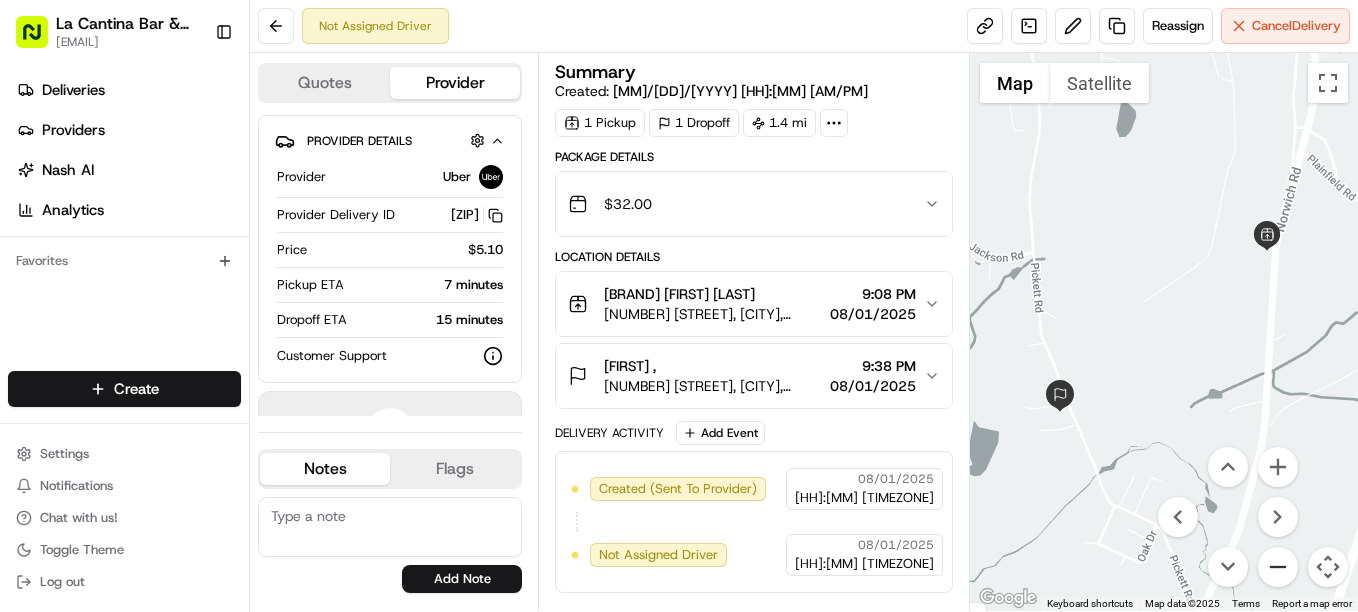 click at bounding box center [1278, 567] 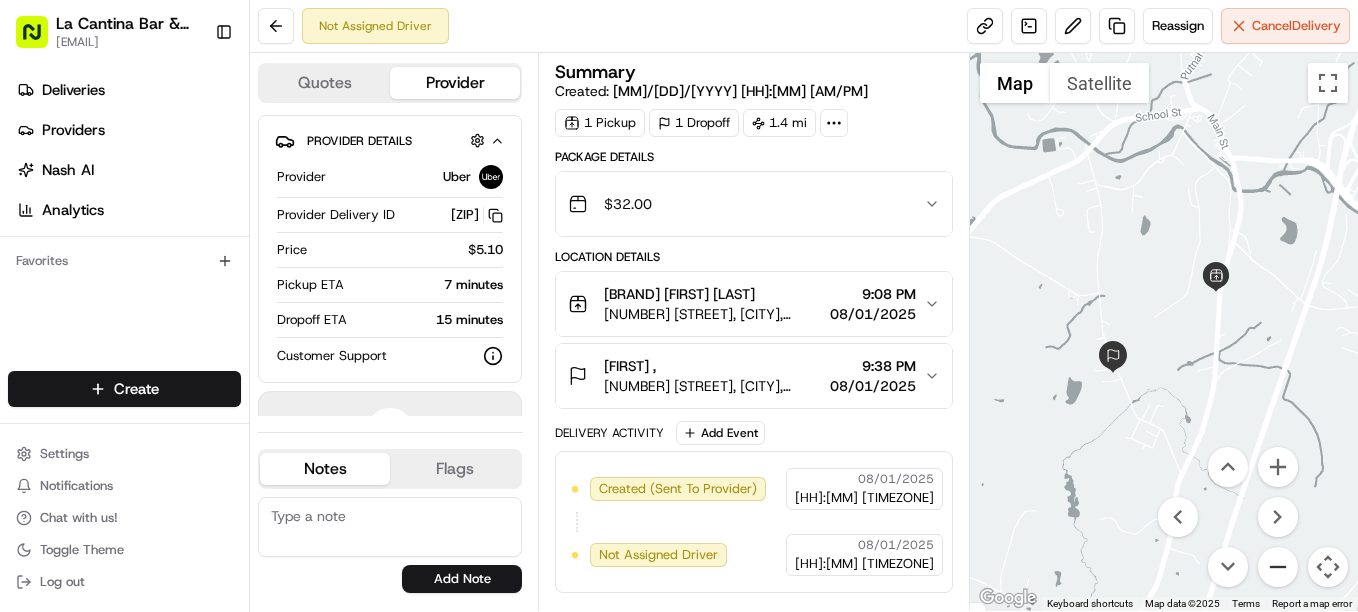 click at bounding box center (1278, 567) 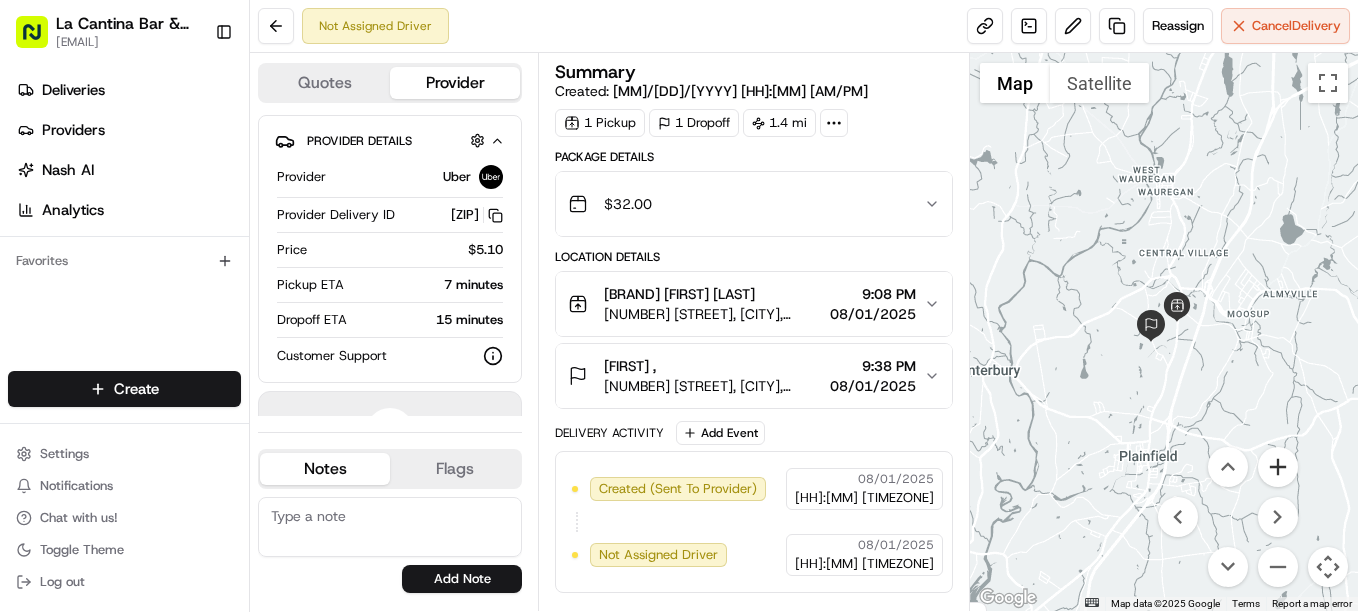 click at bounding box center [1278, 467] 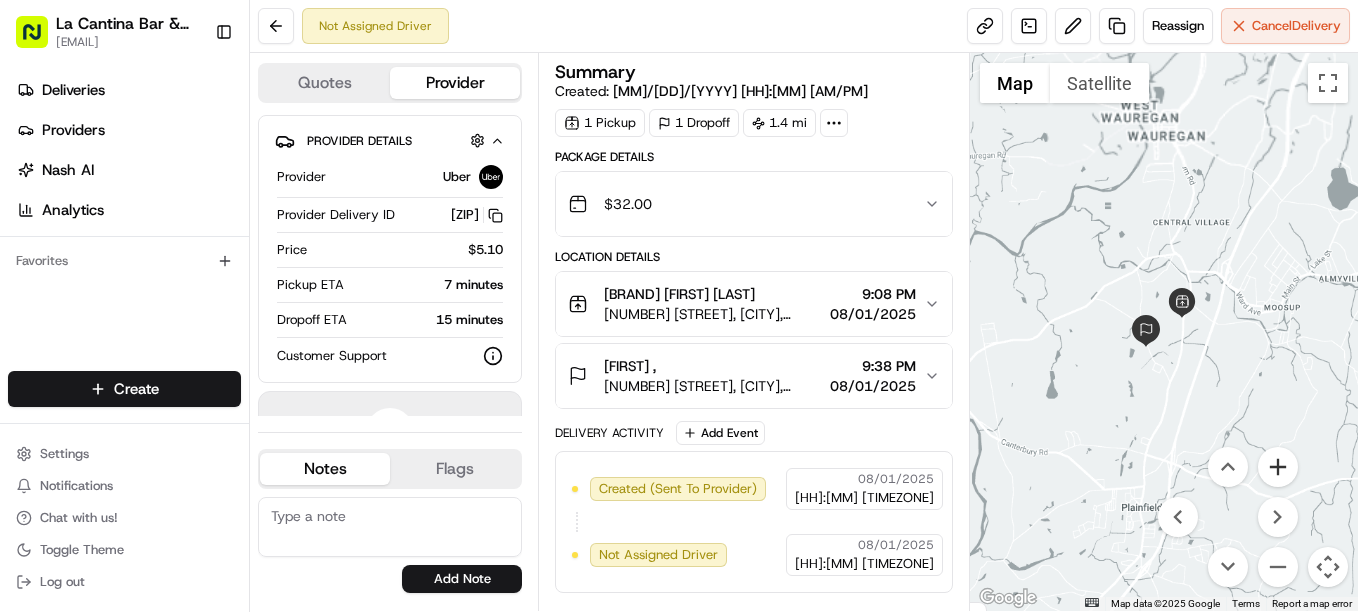click at bounding box center (1278, 467) 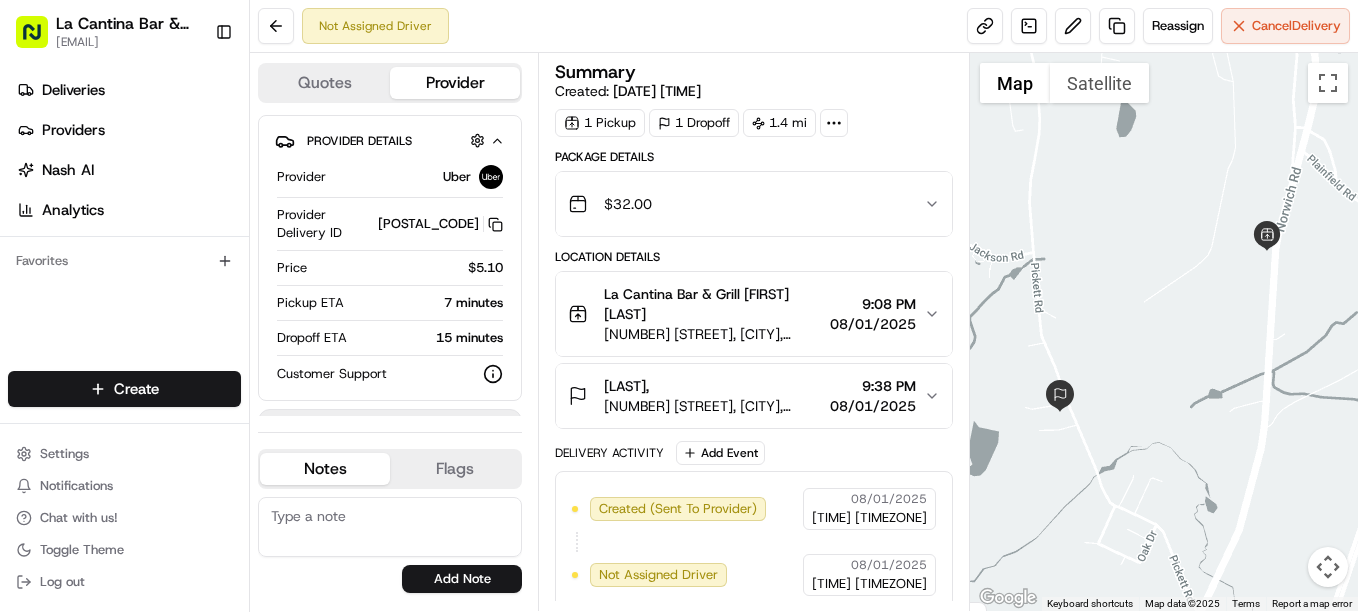 scroll, scrollTop: 0, scrollLeft: 0, axis: both 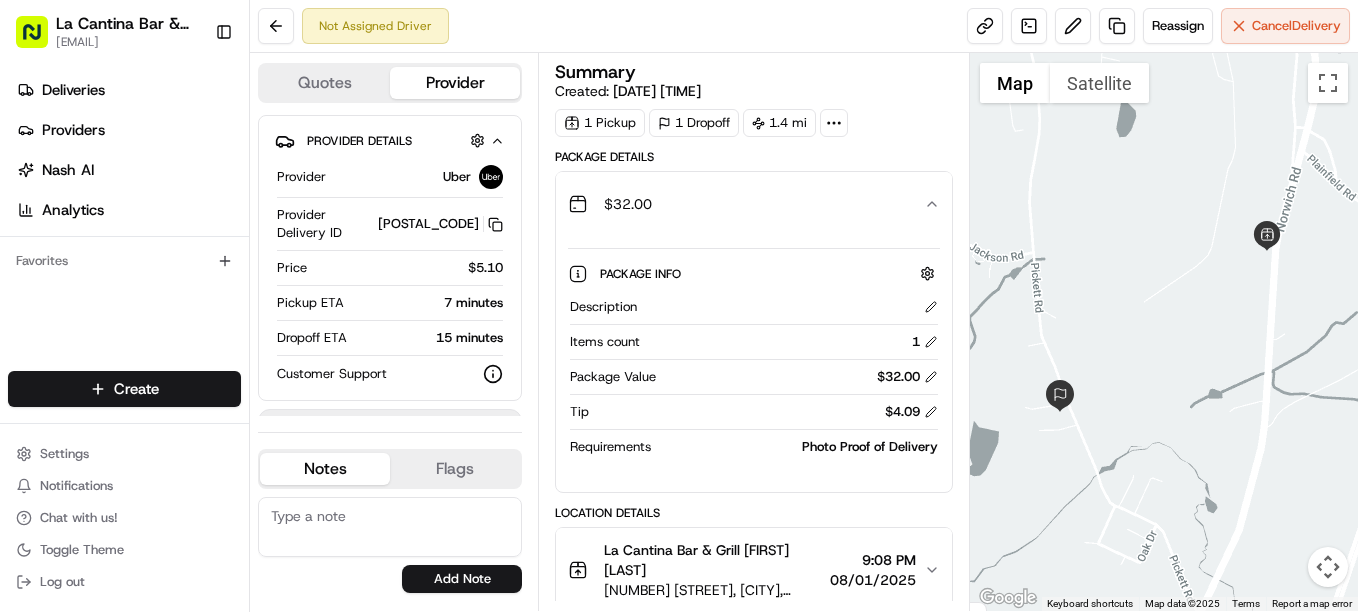 click on "1   Pickup 1   Dropoff 1.4 mi" at bounding box center [754, 123] 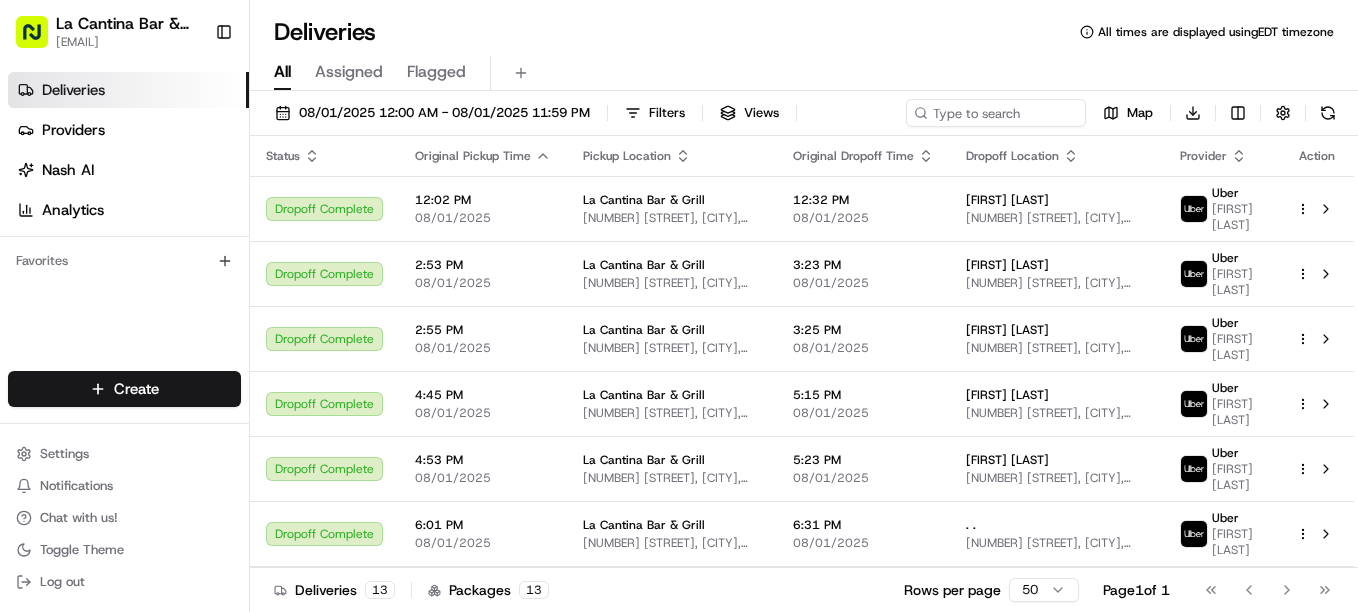 scroll, scrollTop: 0, scrollLeft: 0, axis: both 